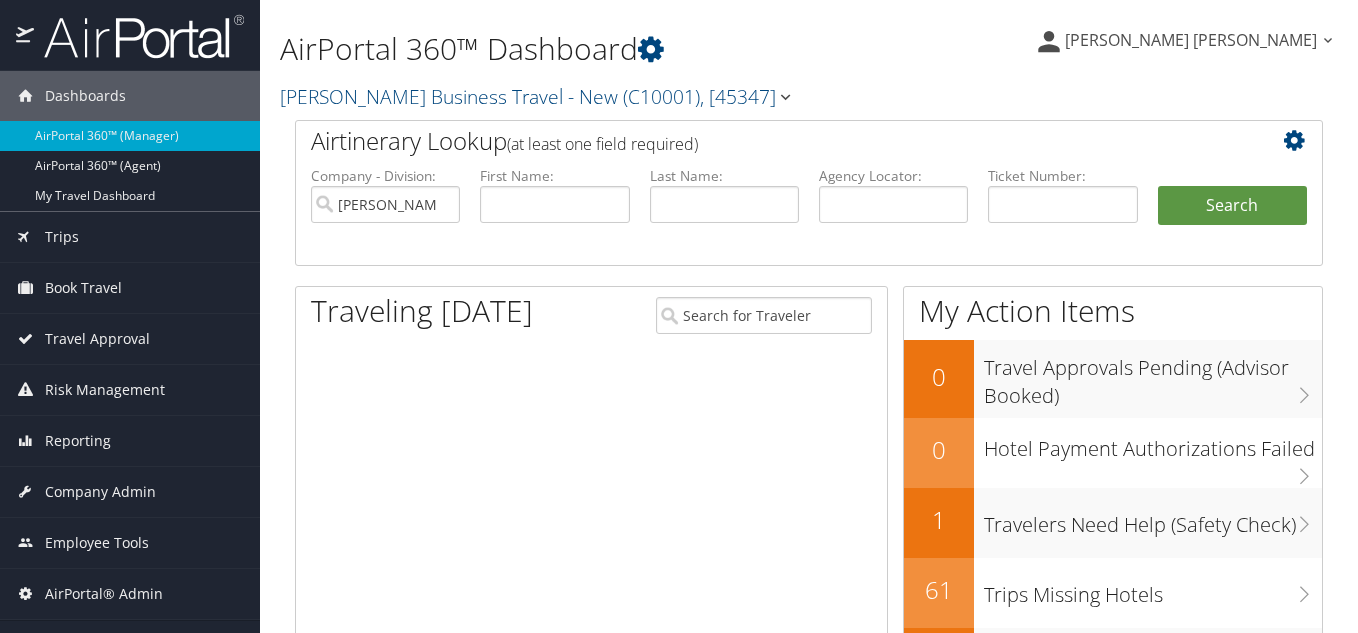 scroll, scrollTop: 0, scrollLeft: 0, axis: both 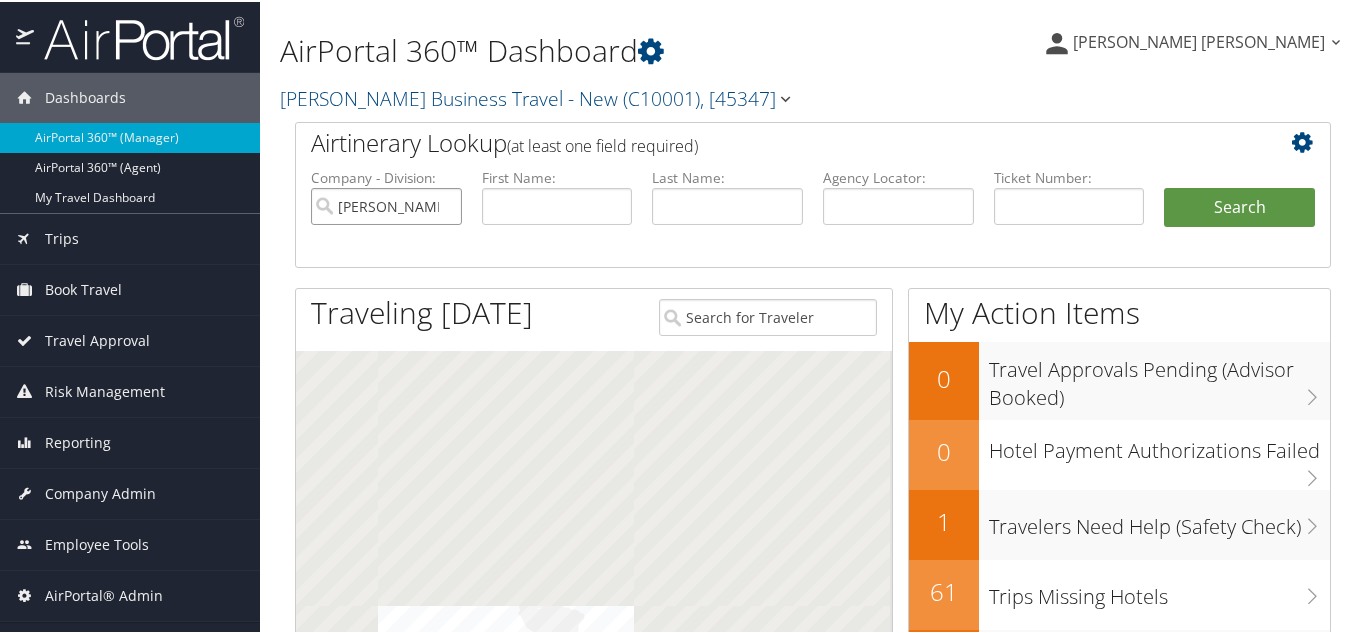 click on "[PERSON_NAME] Business Travel - New" at bounding box center [386, 204] 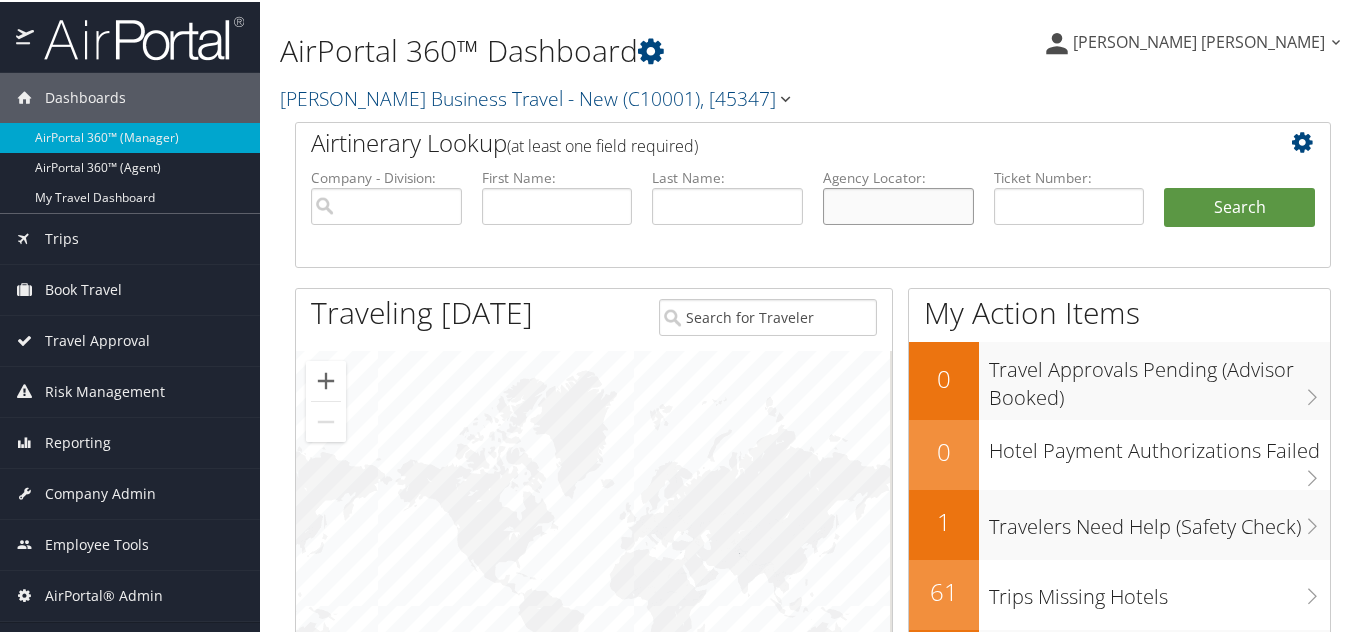 click at bounding box center [898, 204] 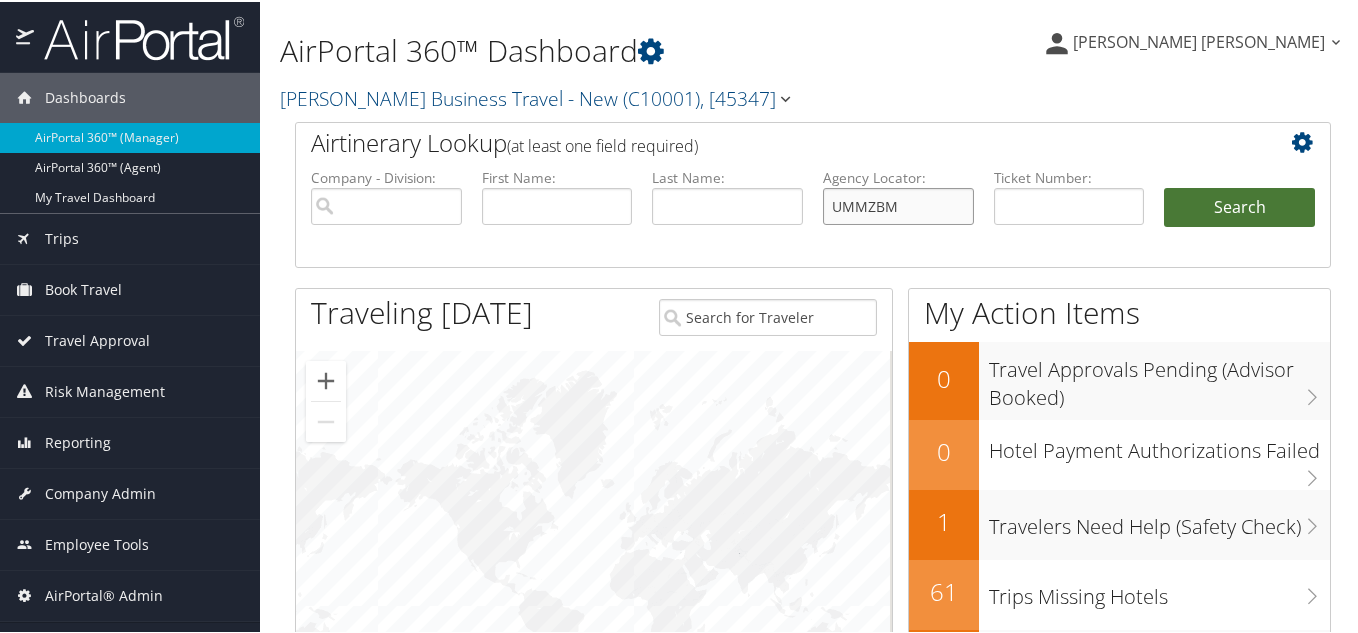 type on "UMMZBM" 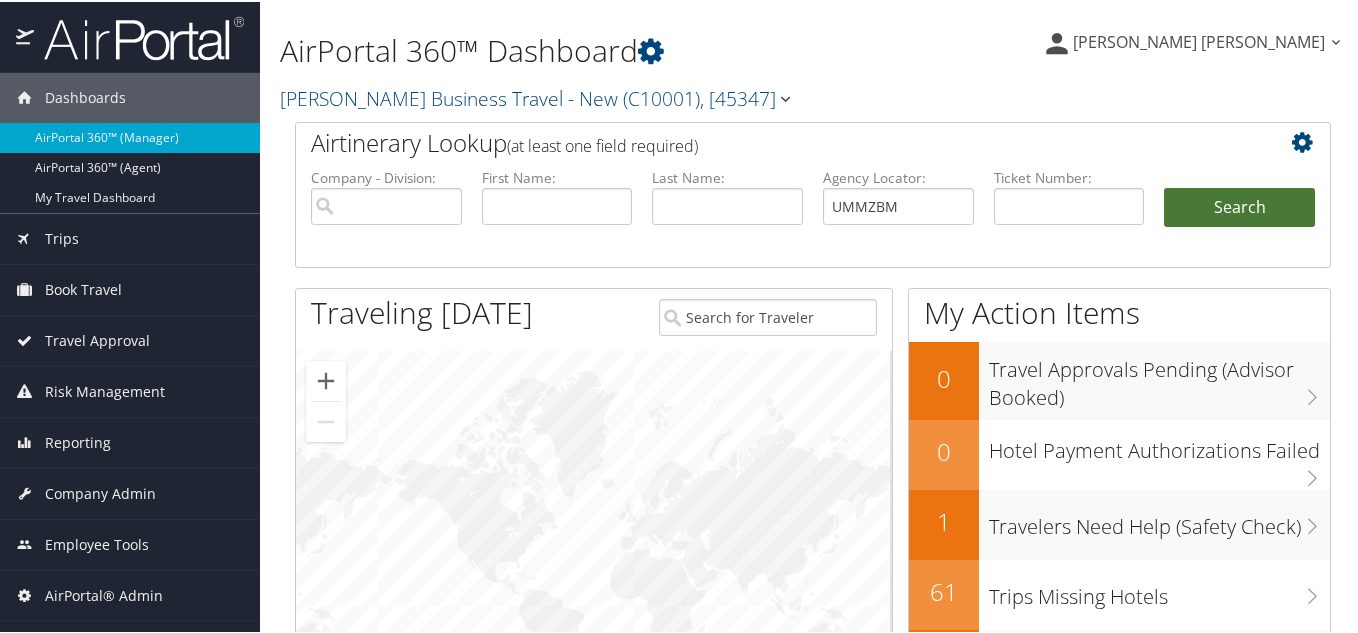 click on "Search" at bounding box center (1239, 206) 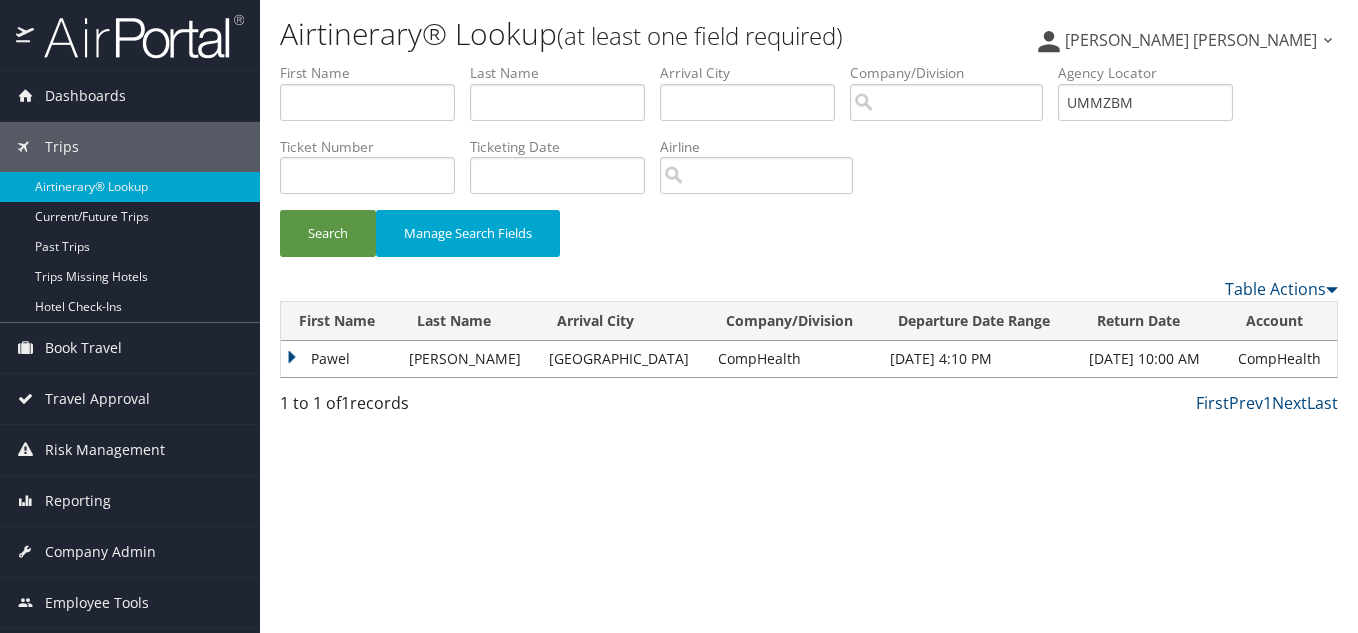 scroll, scrollTop: 0, scrollLeft: 0, axis: both 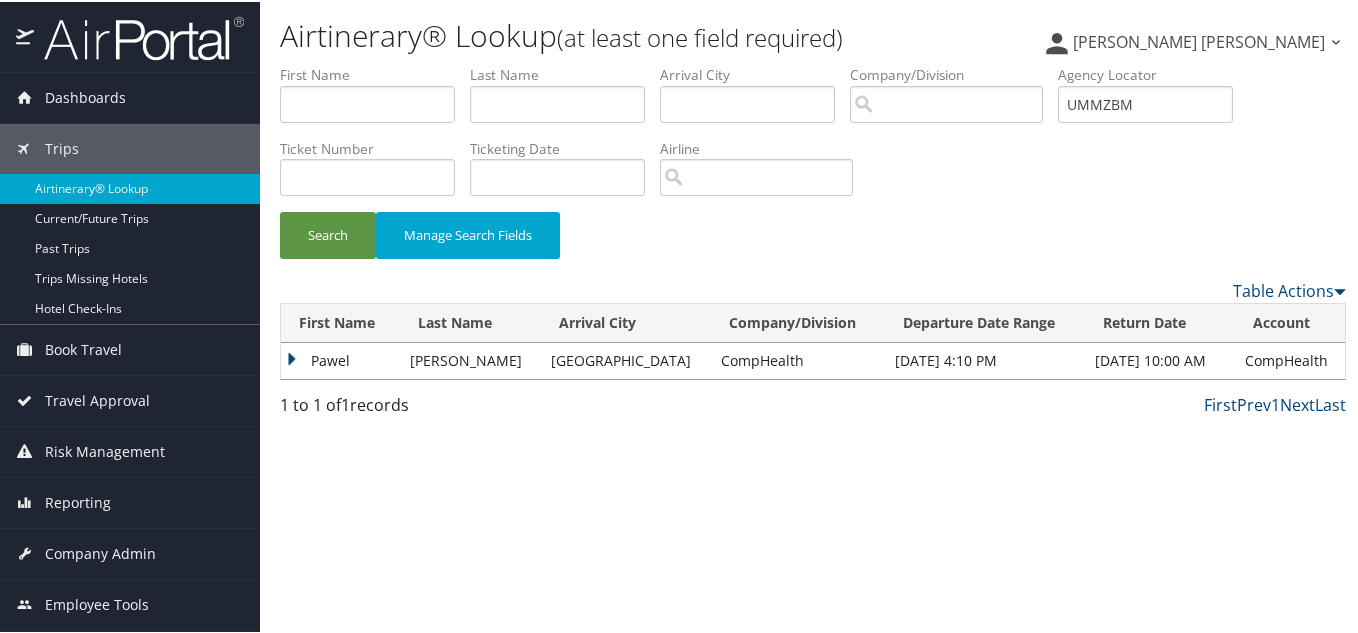 click on "Pawel" at bounding box center [340, 359] 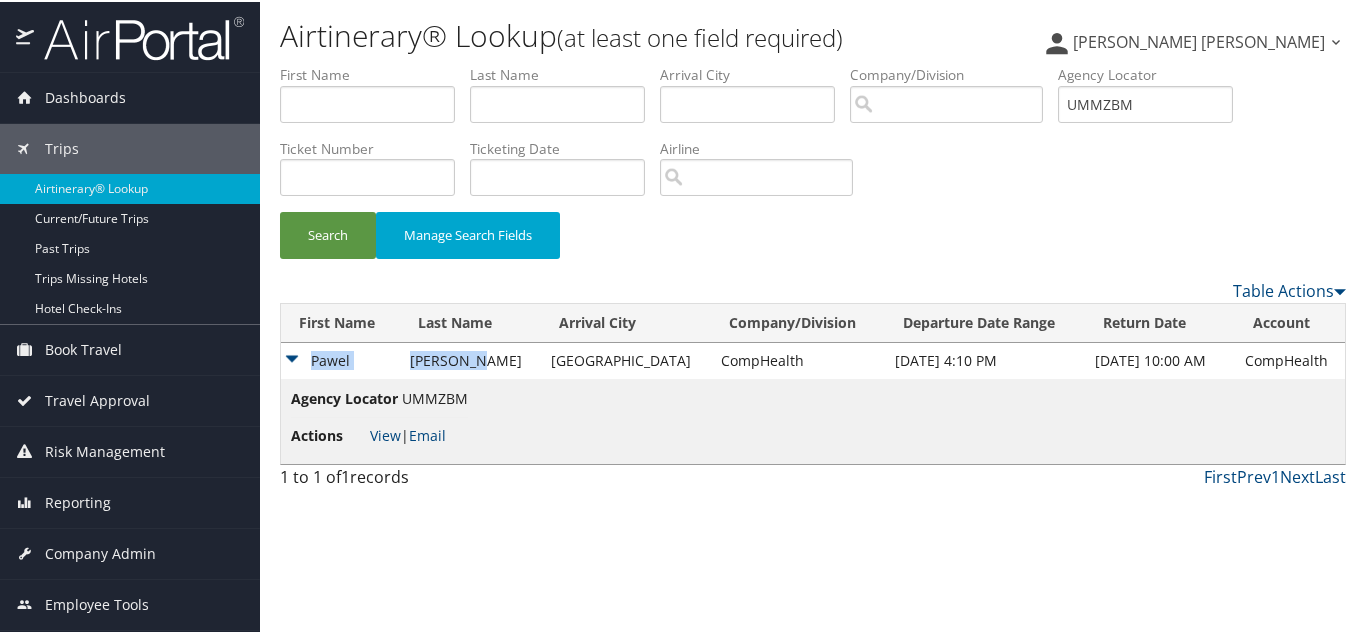 drag, startPoint x: 481, startPoint y: 360, endPoint x: 314, endPoint y: 353, distance: 167.14664 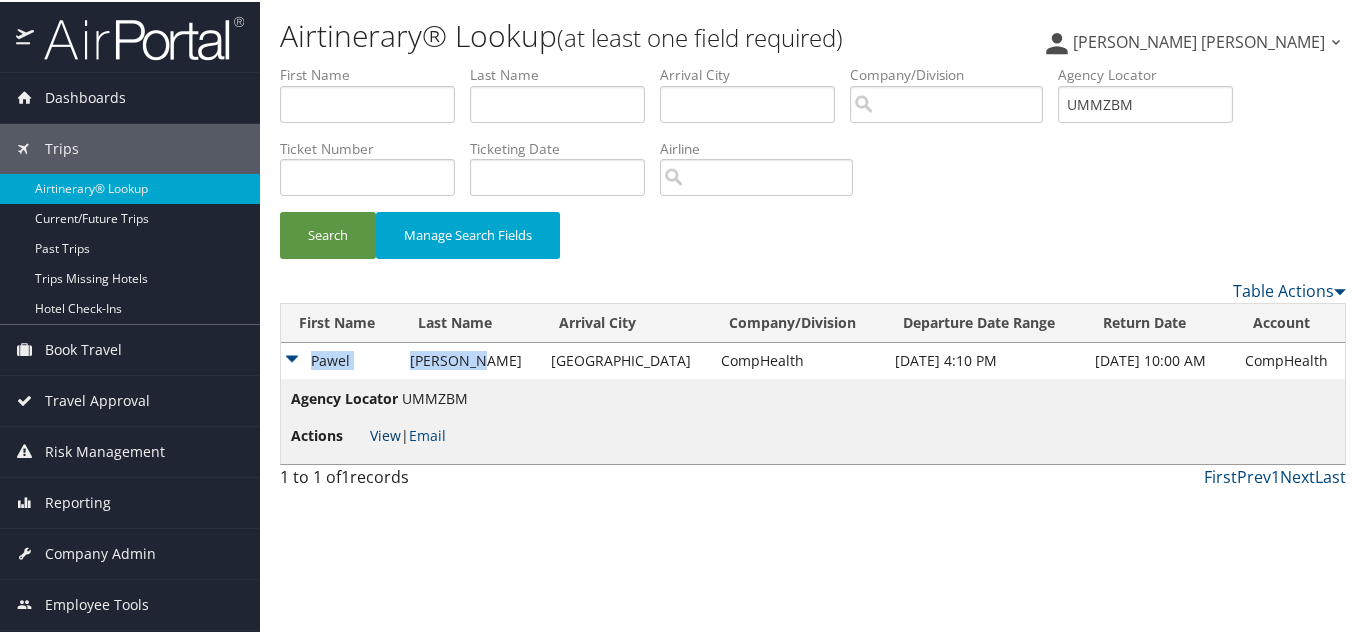 click on "View" at bounding box center (385, 433) 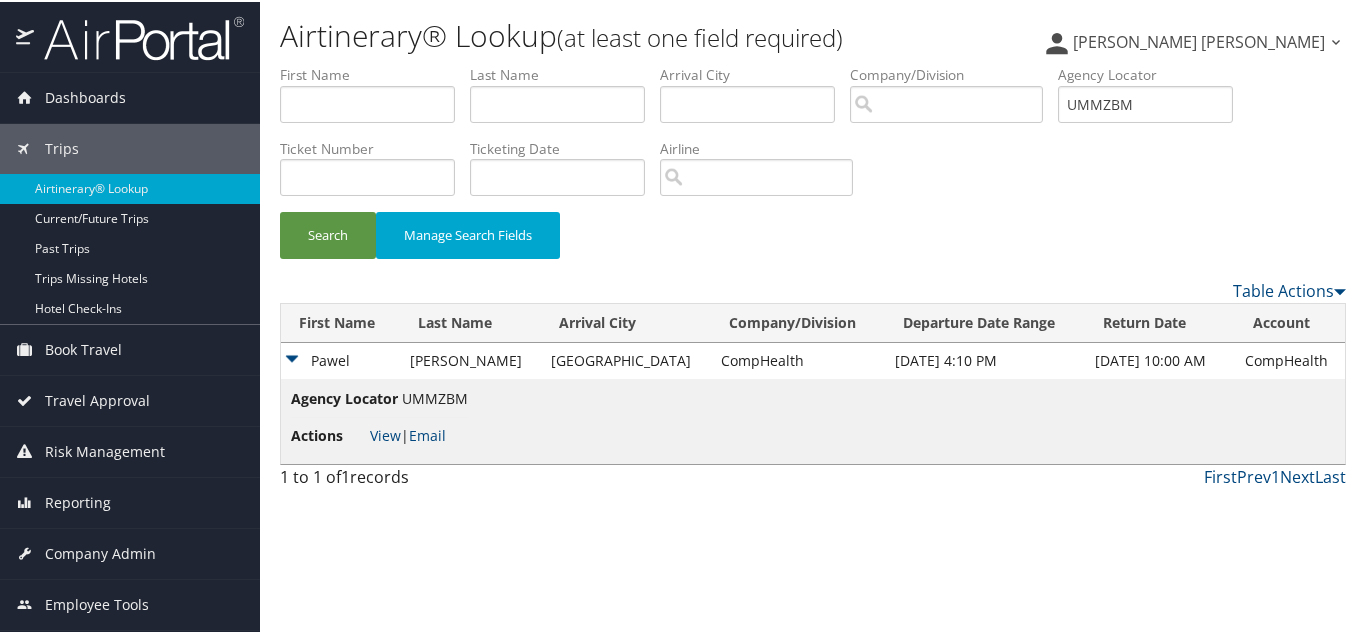 click on "Search Manage Search Fields" at bounding box center (813, 243) 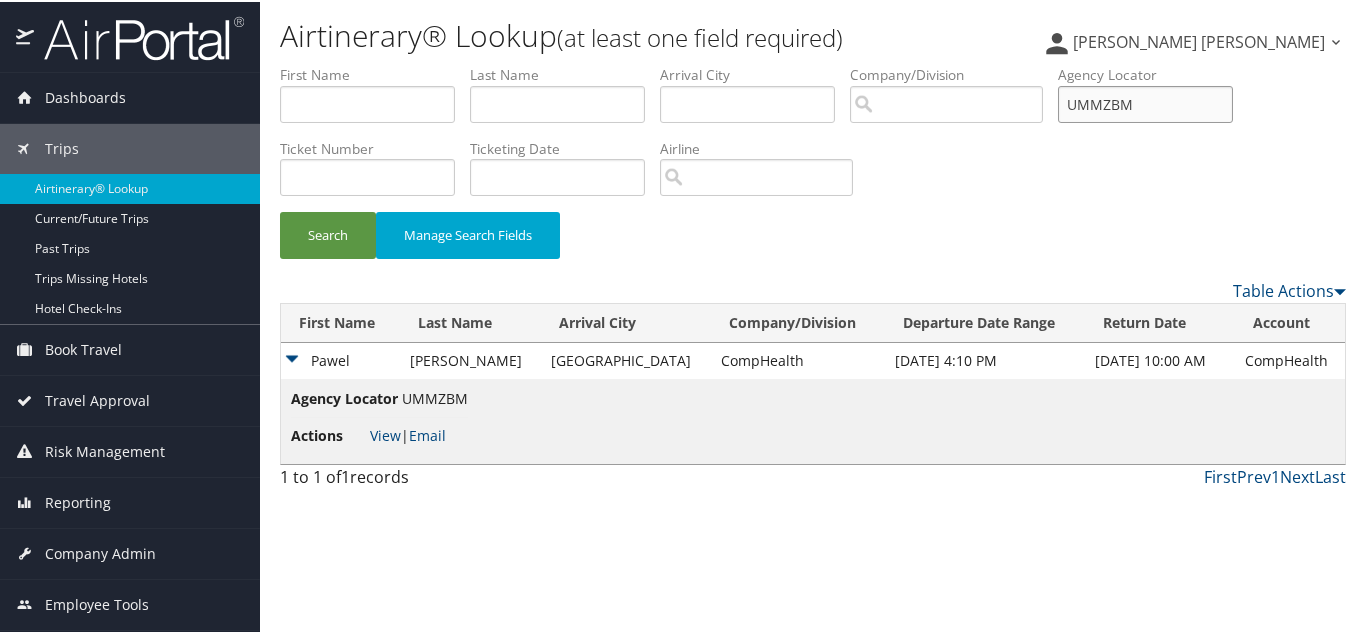 click on "UMMZBM" at bounding box center (1145, 102) 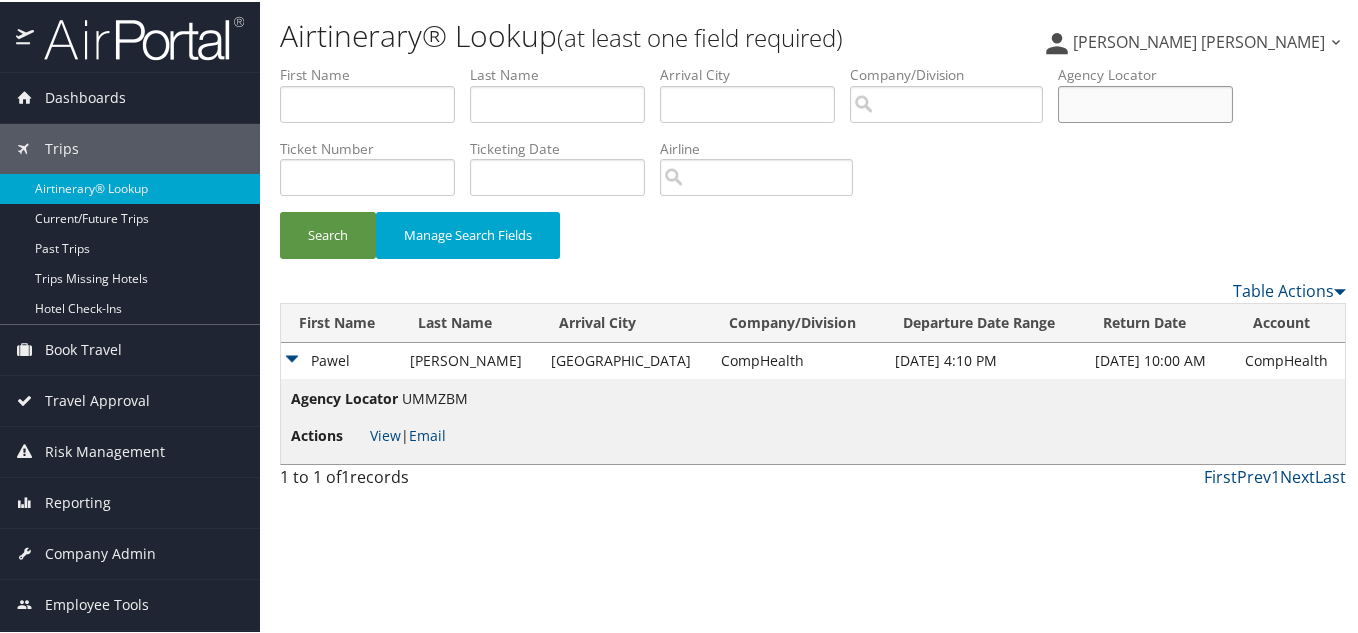 click at bounding box center (1145, 102) 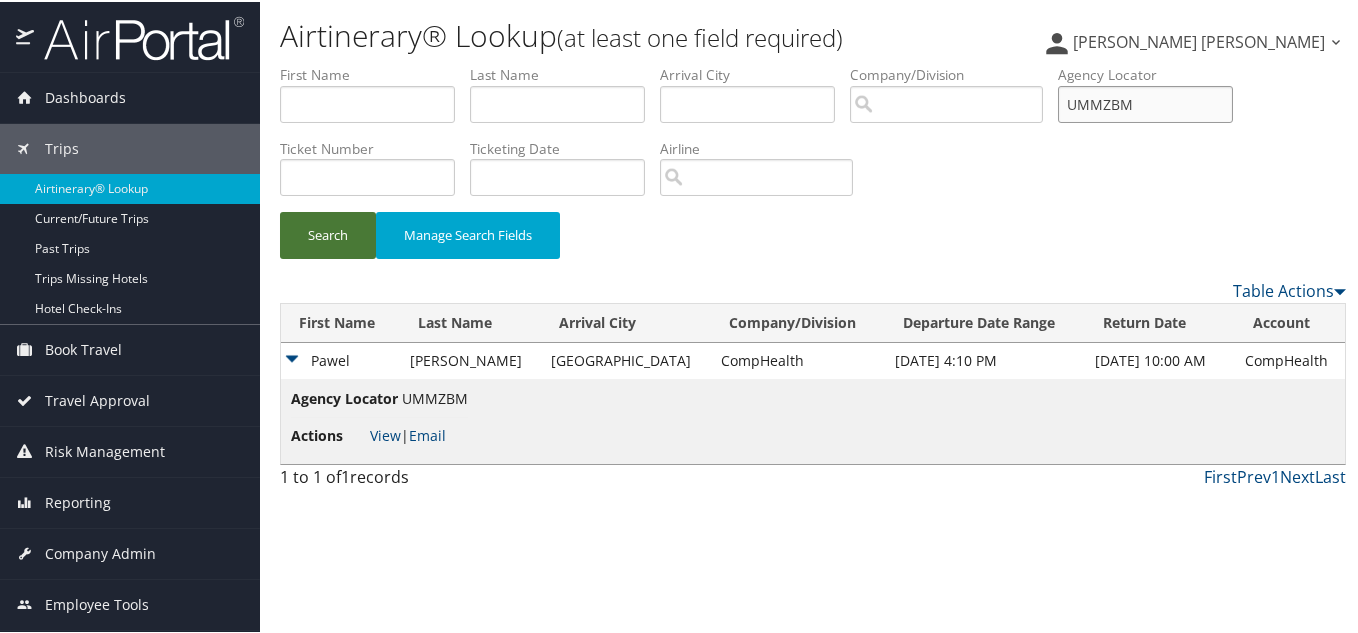 type on "UMMZBM" 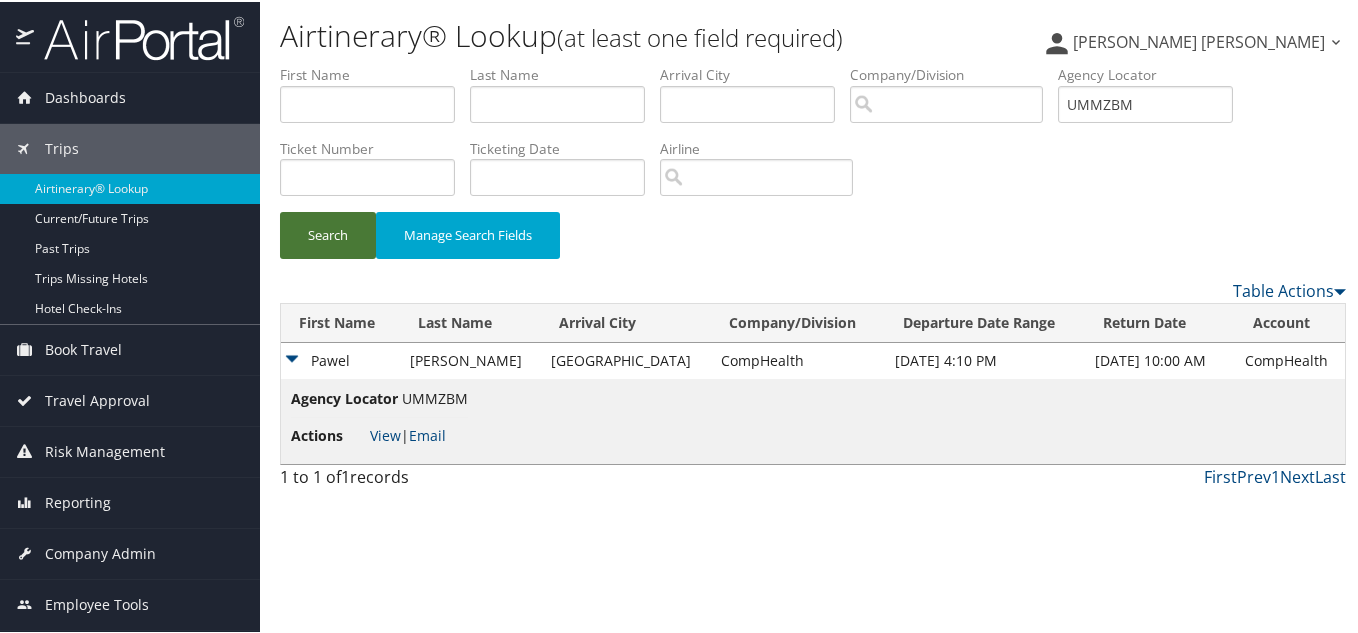 click on "Search" at bounding box center [328, 233] 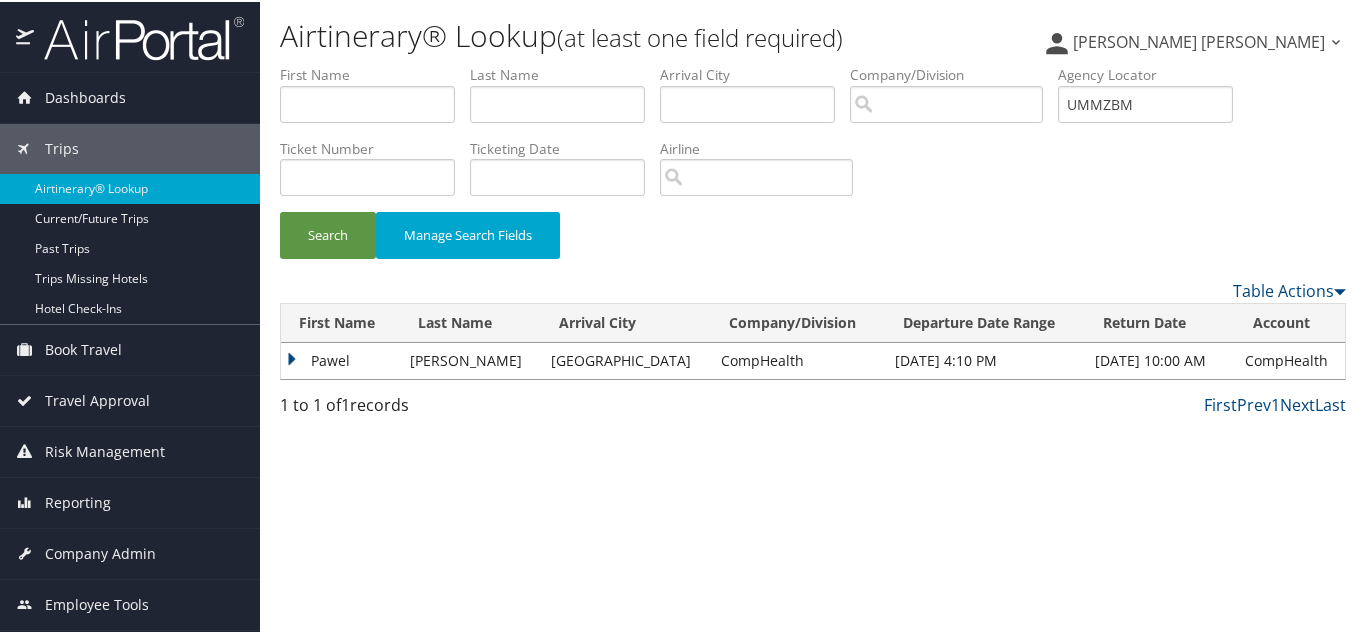 click on "Pawel" at bounding box center (340, 359) 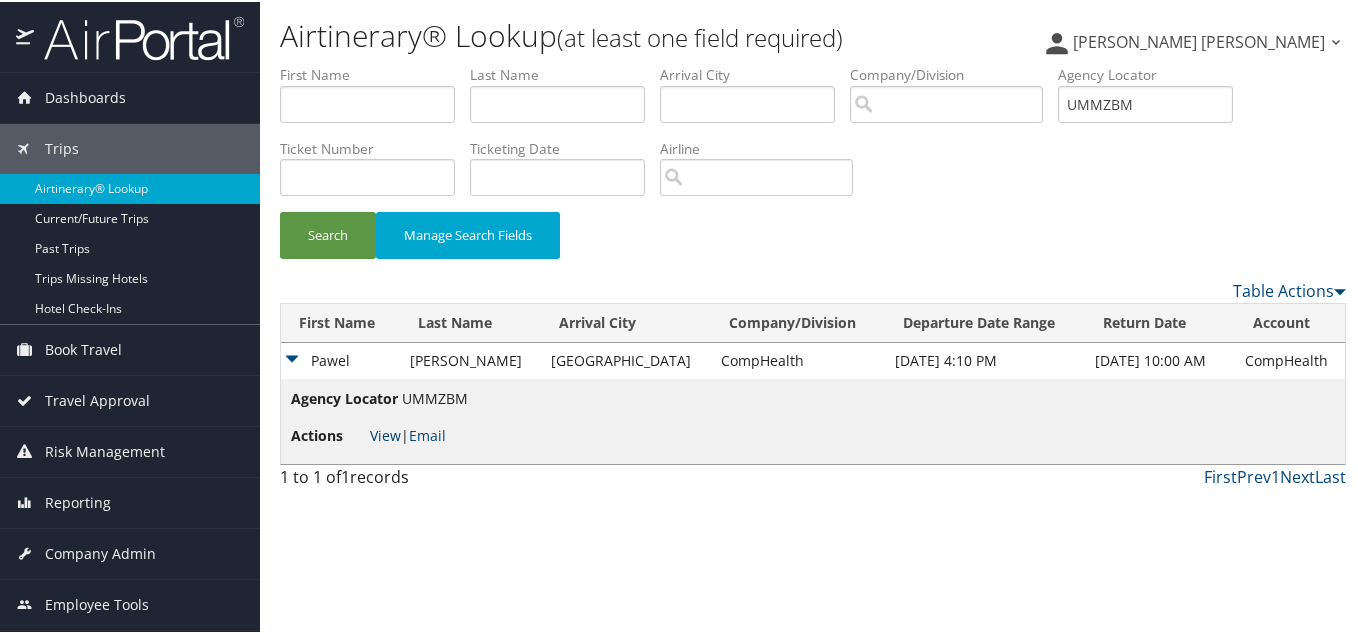 click on "View" at bounding box center [385, 433] 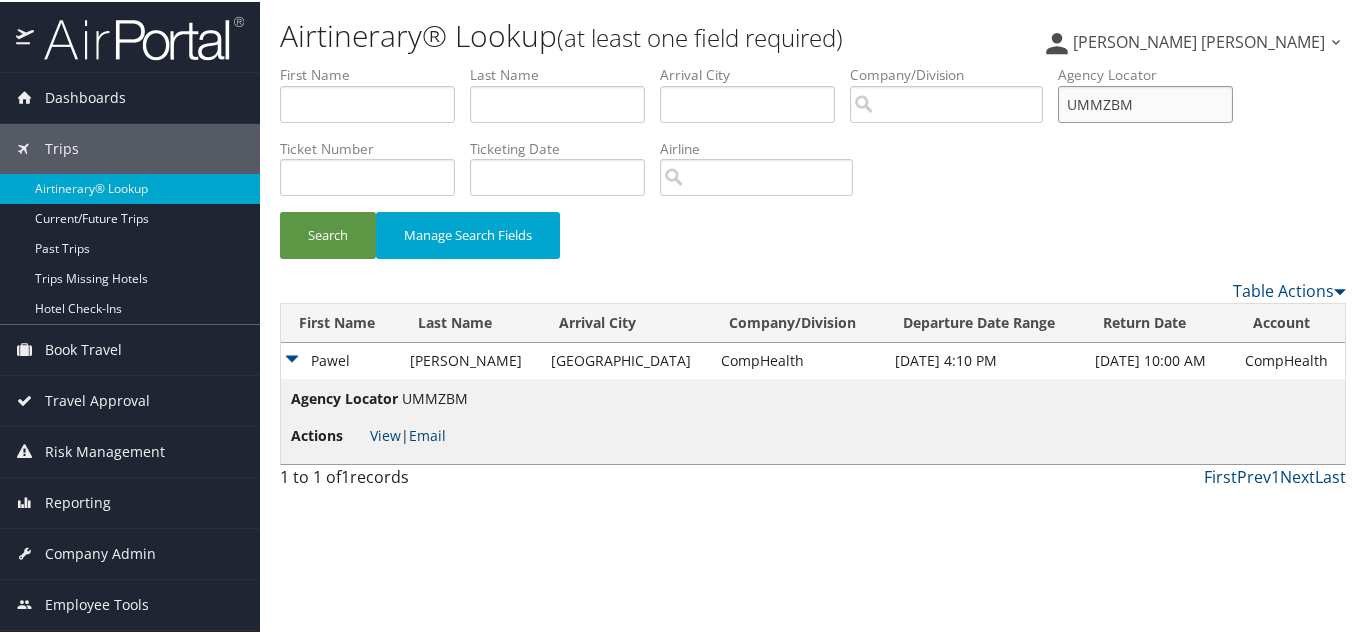click on "UMMZBM" at bounding box center [1145, 102] 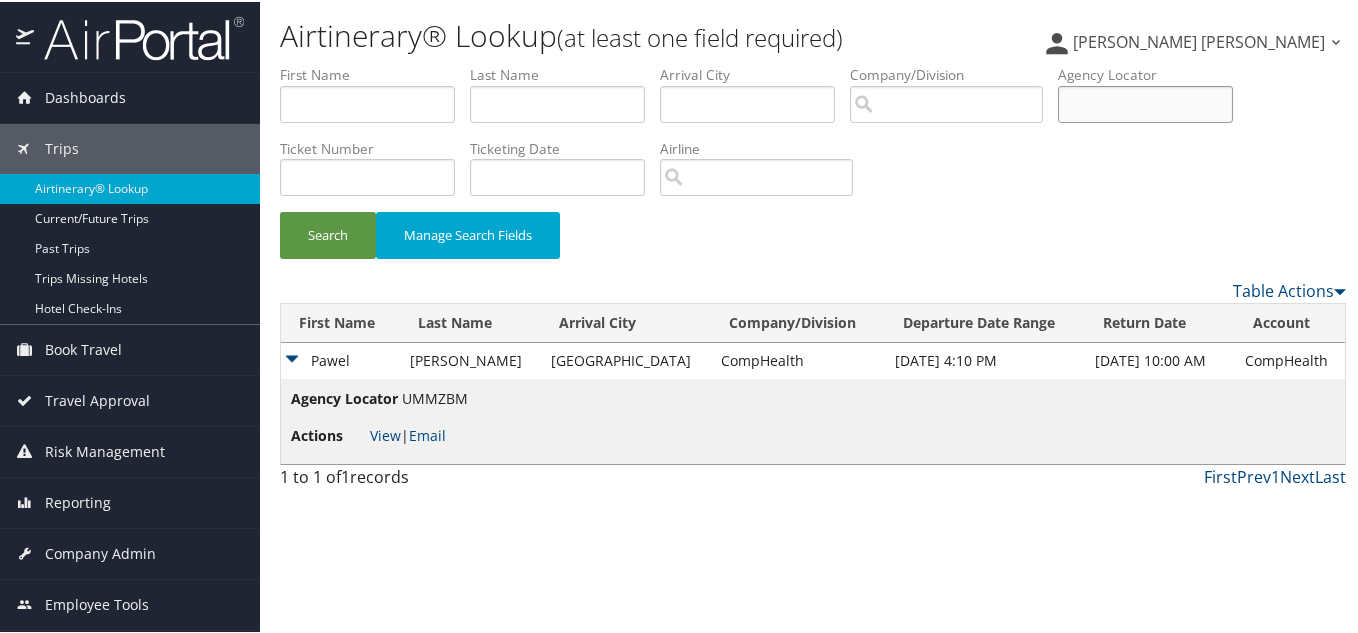 type 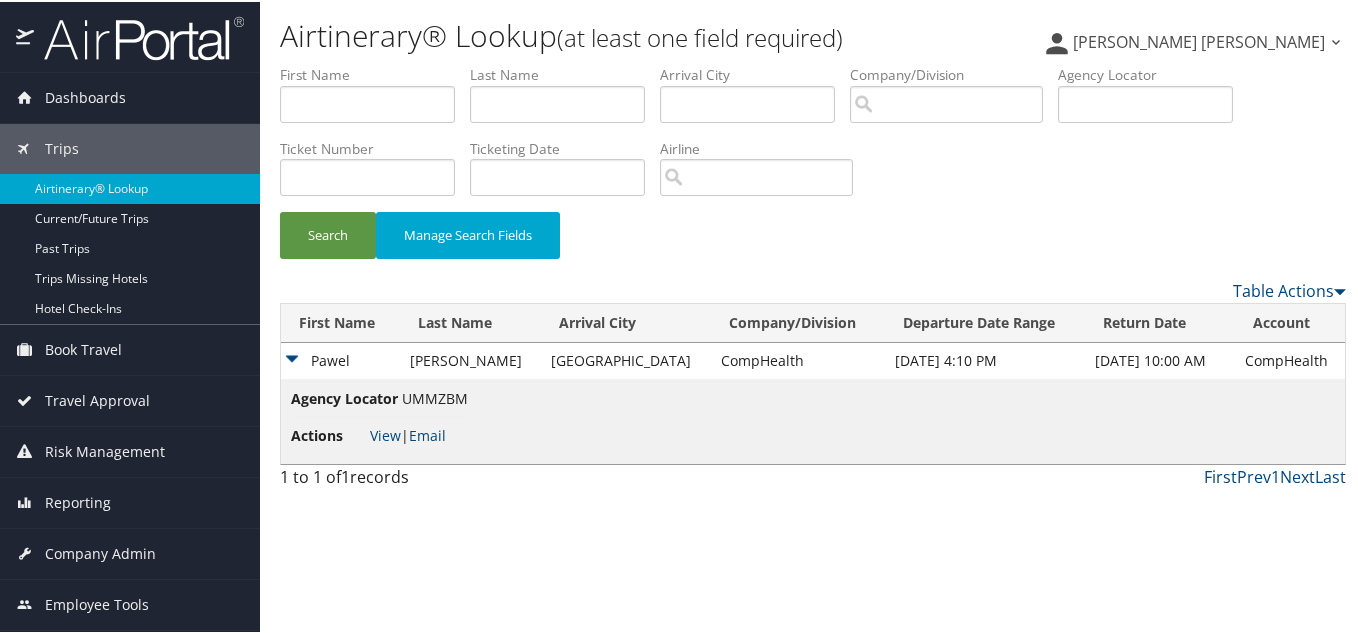 click on "Search Manage Search Fields" at bounding box center [813, 243] 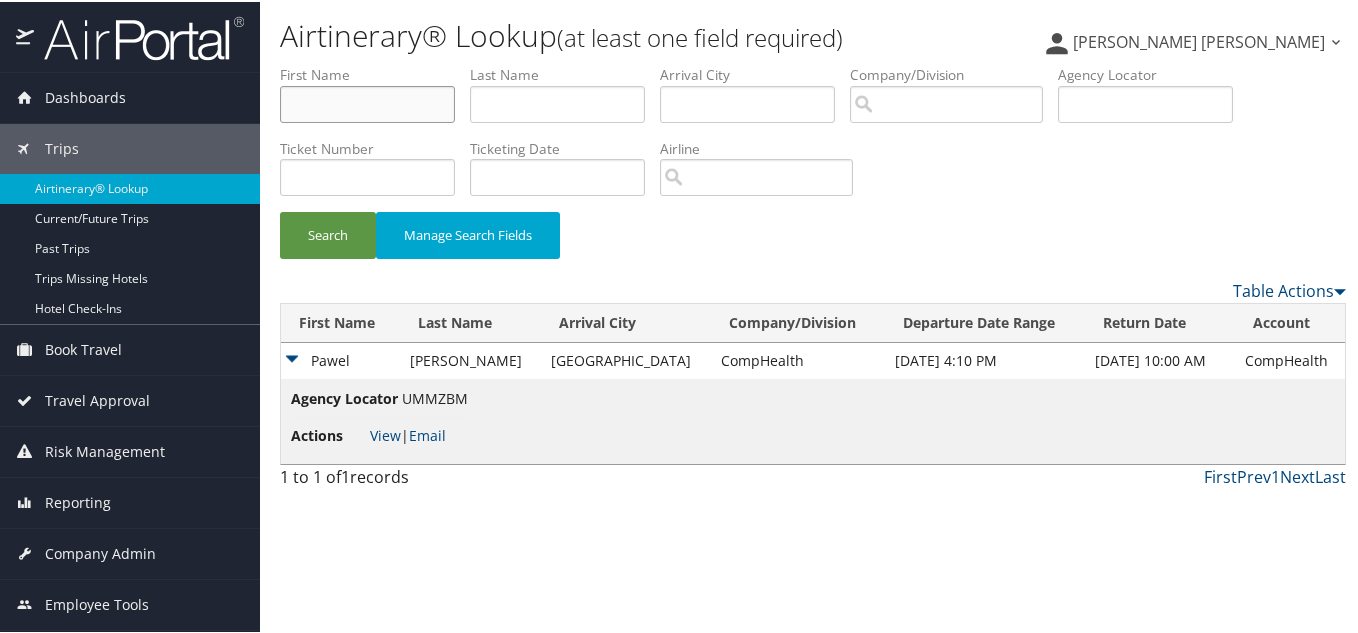 click at bounding box center [367, 102] 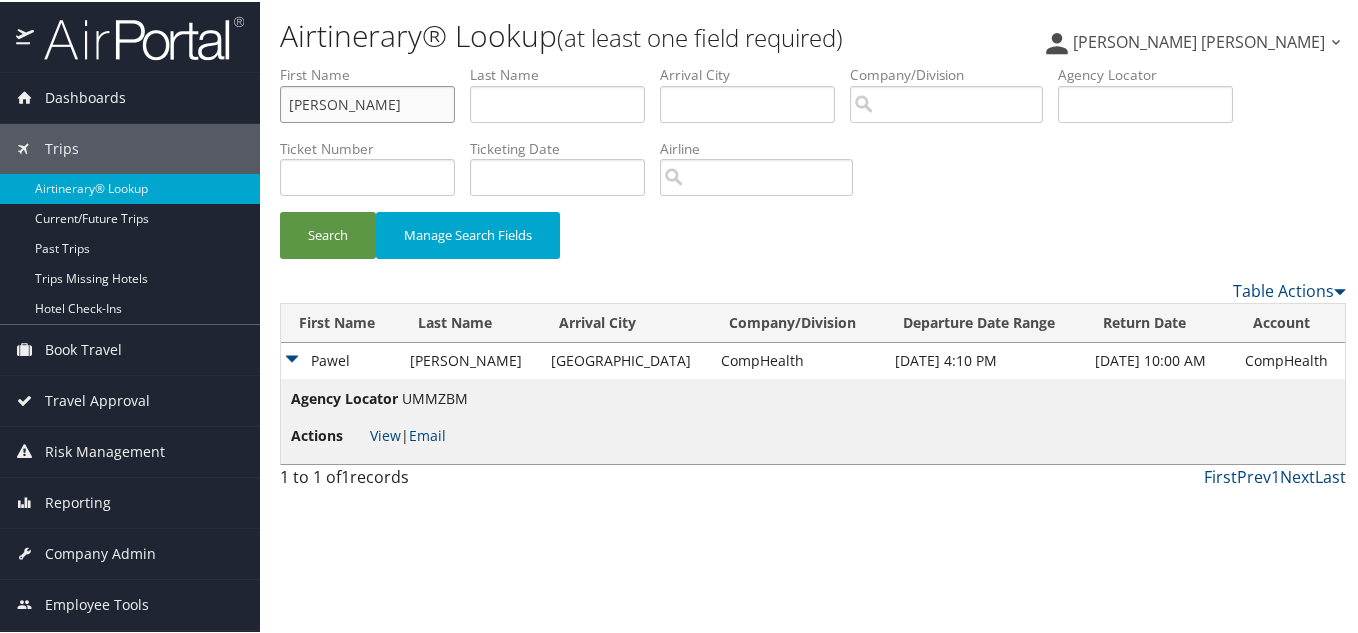 type on "Kevin" 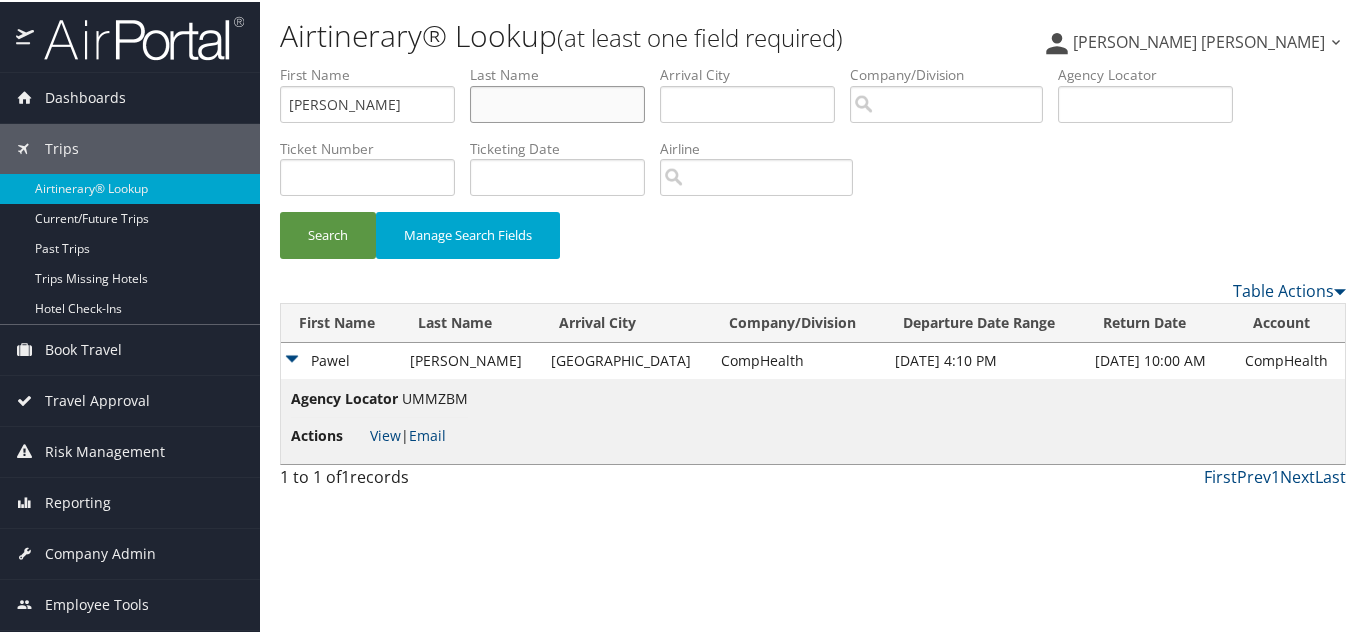 click at bounding box center (557, 102) 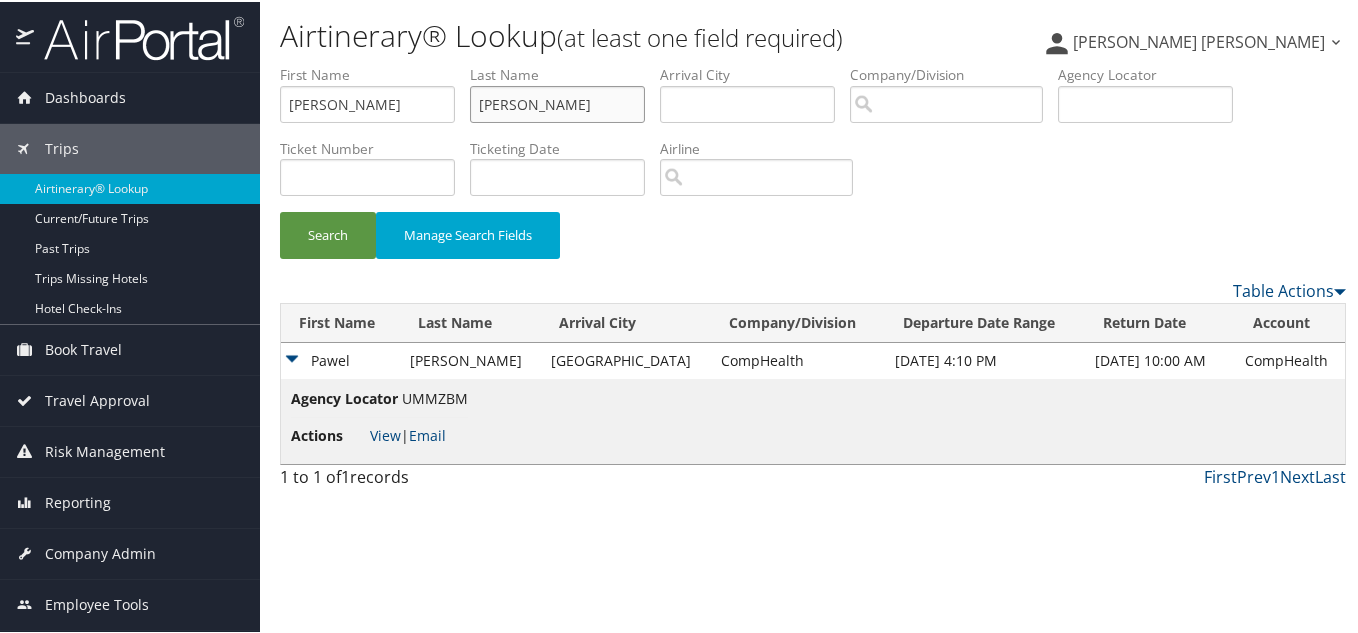 type on "Colleran" 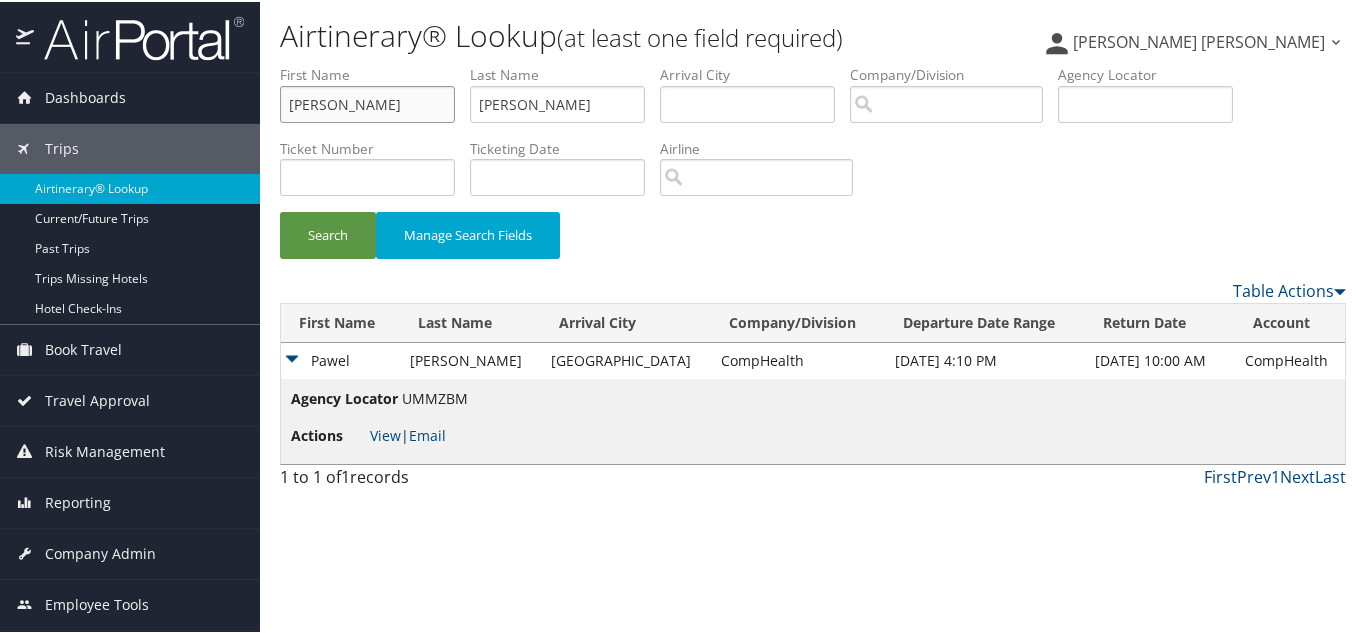 click on "Kevin" at bounding box center (367, 102) 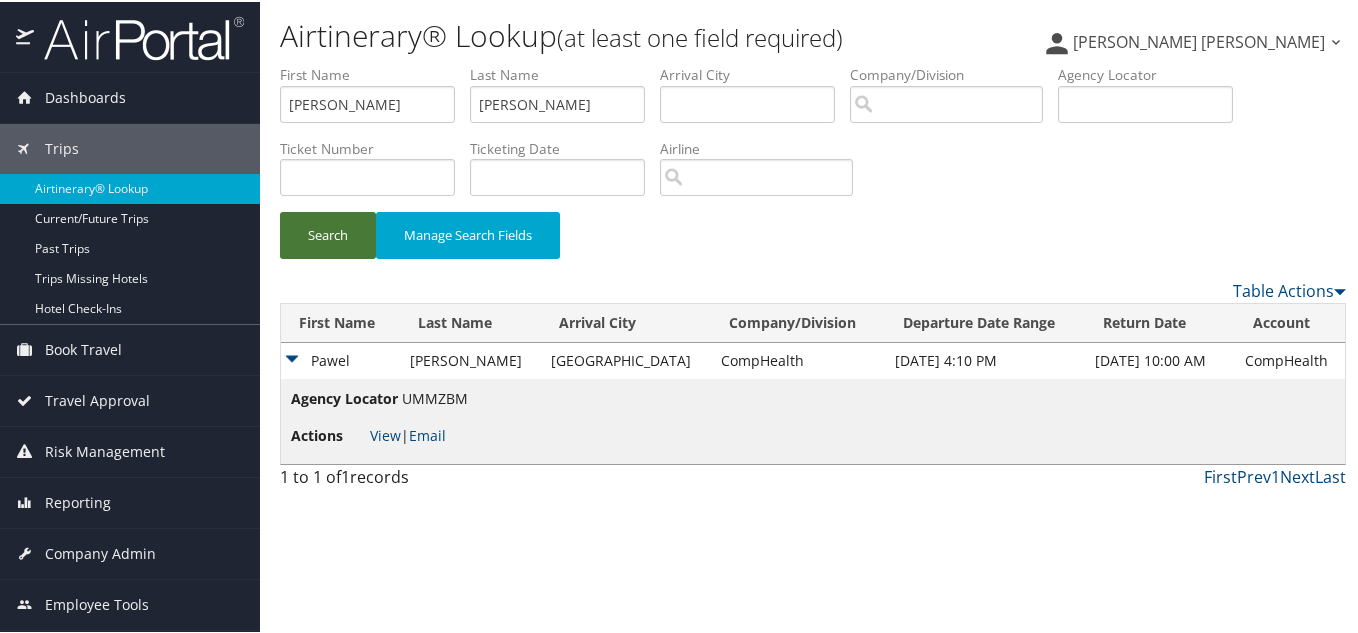 click on "Search" at bounding box center [328, 233] 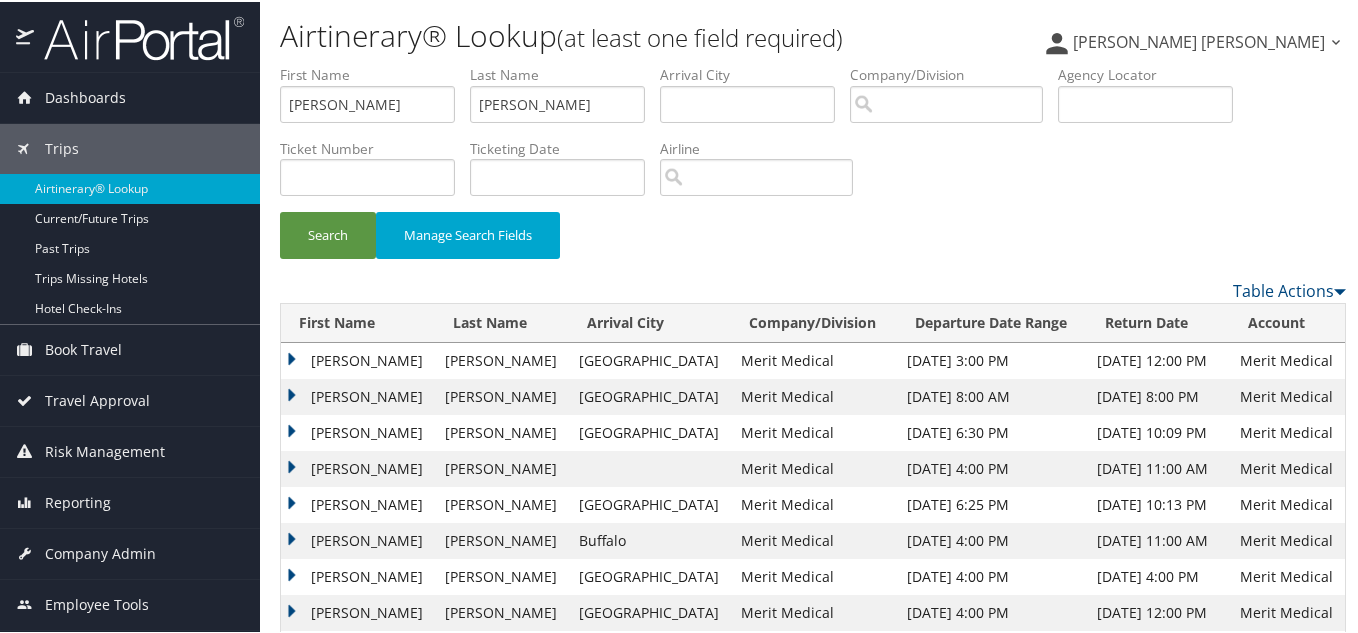 click on "Kevin" at bounding box center [358, 359] 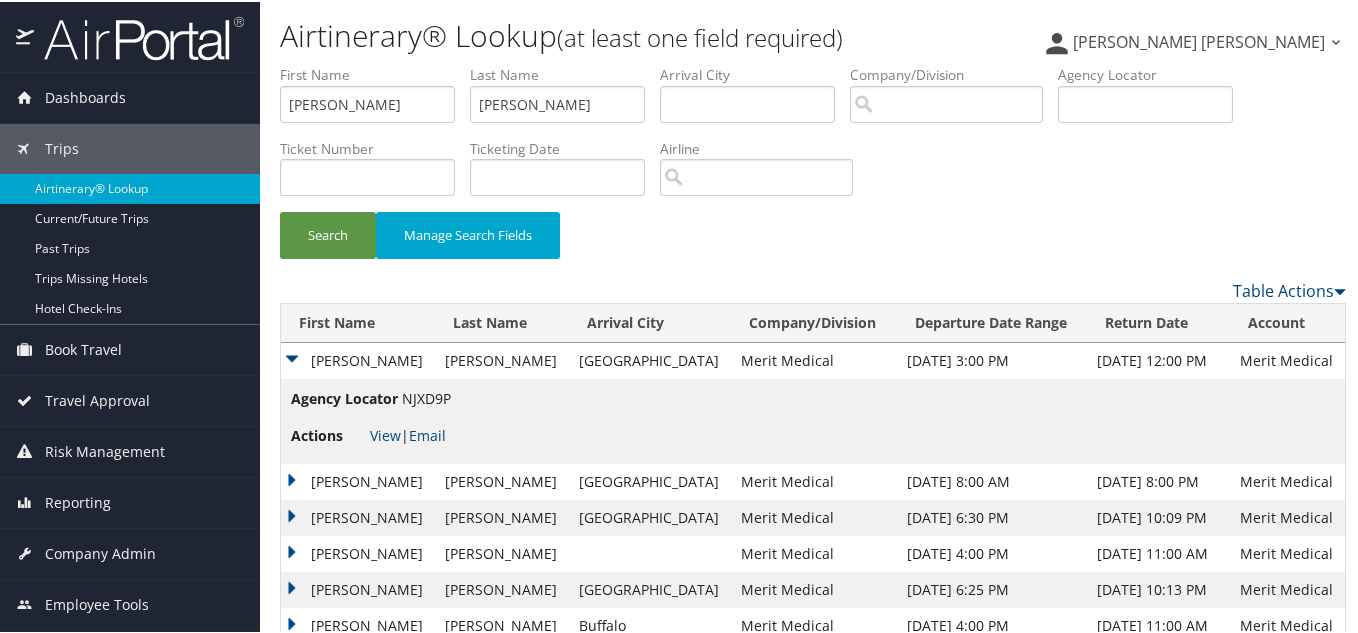 click on "NJXD9P" at bounding box center (426, 396) 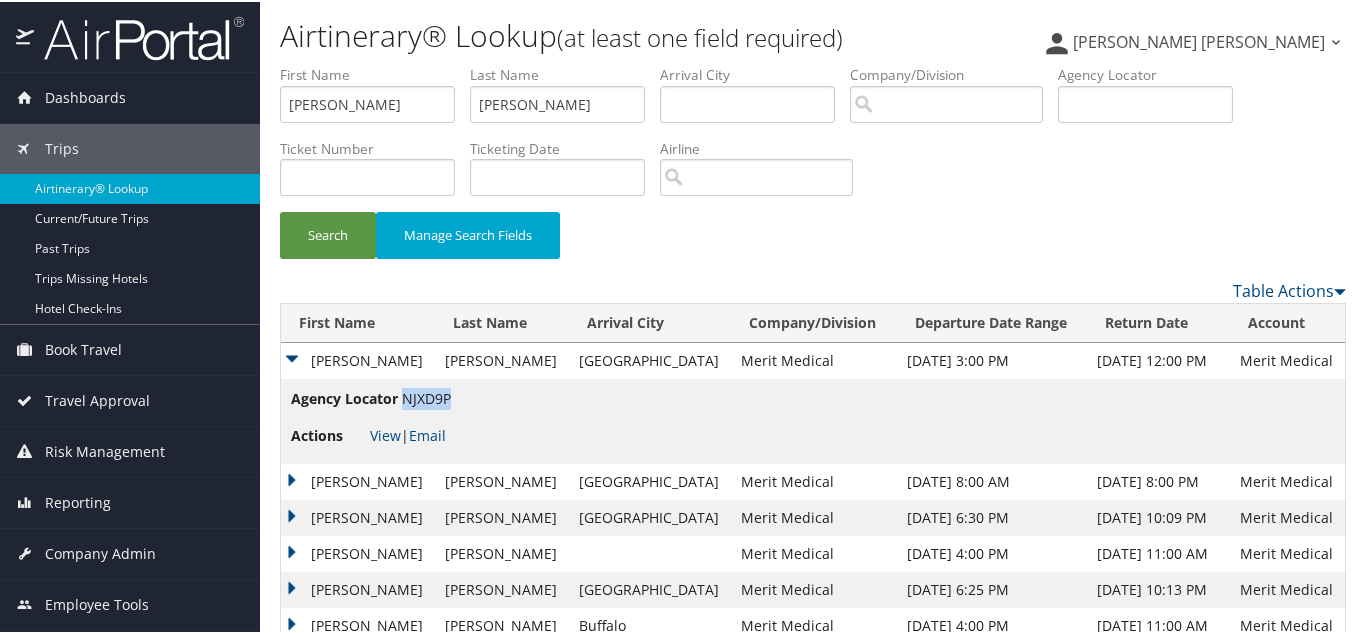 click on "NJXD9P" at bounding box center [426, 396] 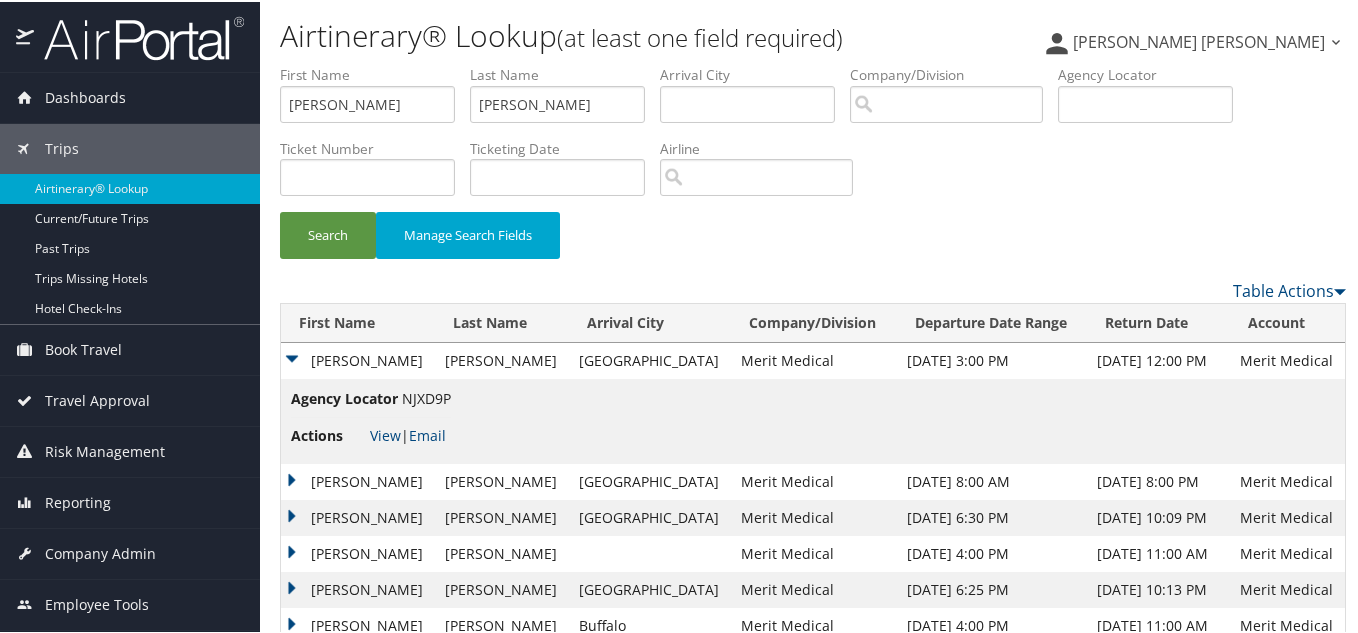 click on "Agency Locator   NJXD9P Actions   View  |  Email" at bounding box center (813, 419) 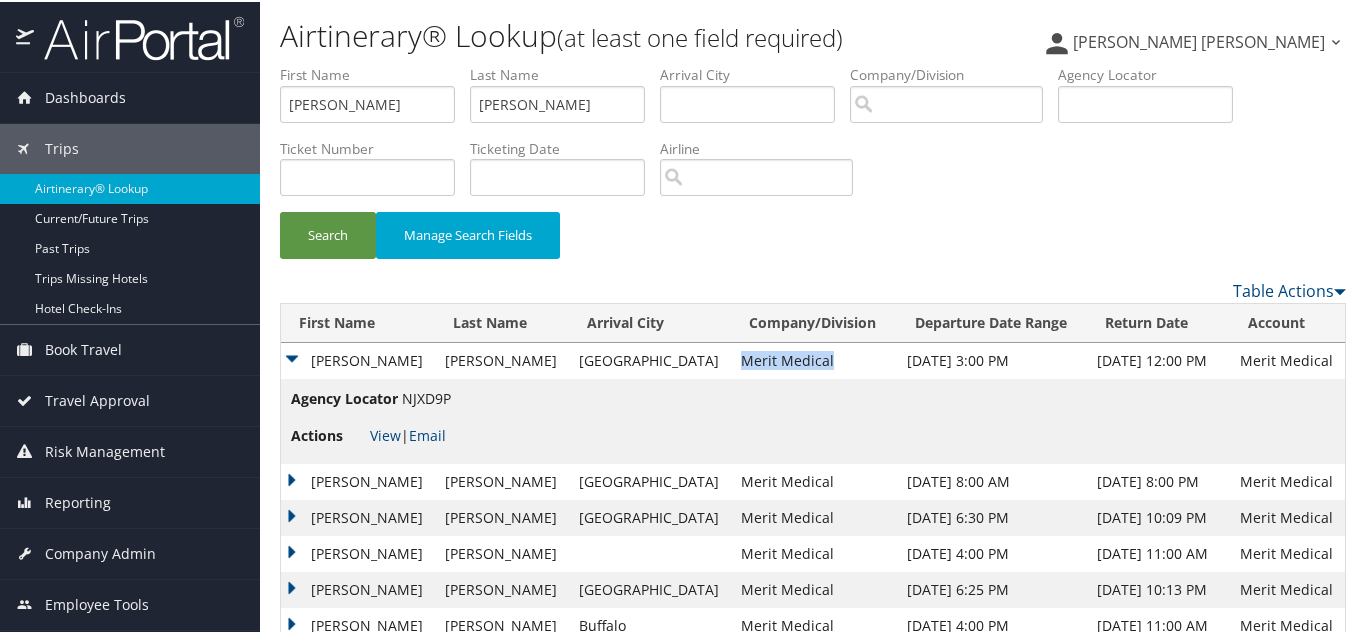 drag, startPoint x: 660, startPoint y: 359, endPoint x: 760, endPoint y: 359, distance: 100 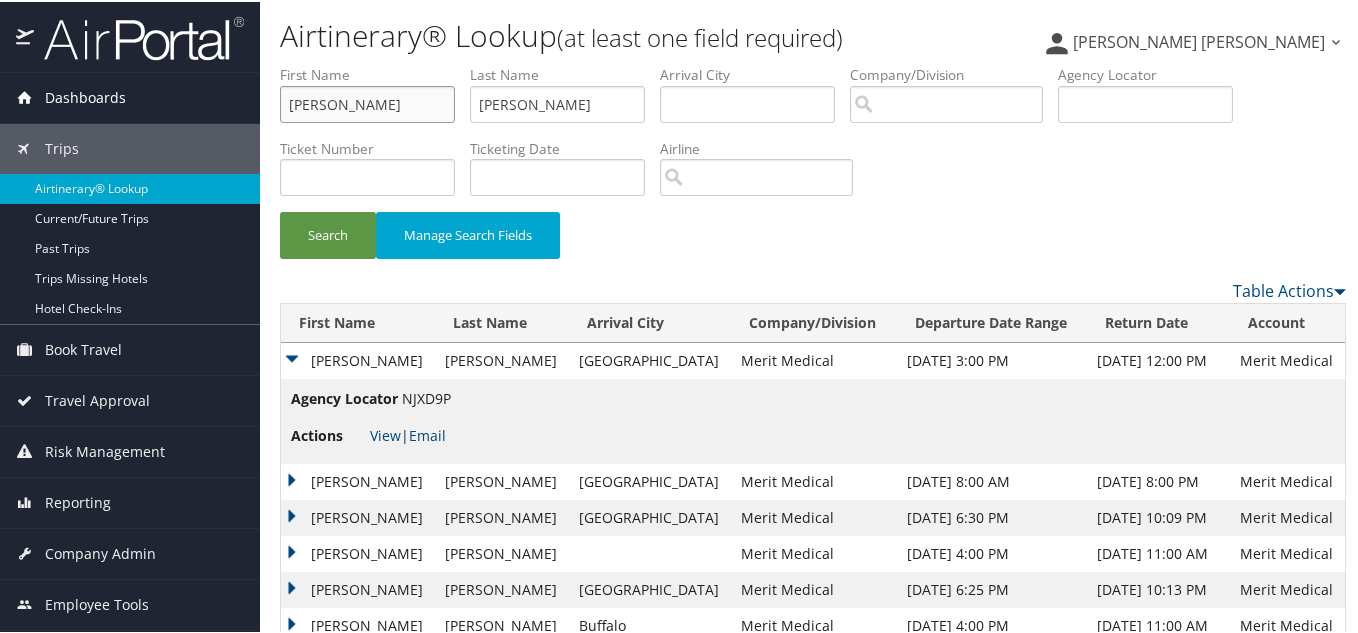 drag, startPoint x: 400, startPoint y: 104, endPoint x: 236, endPoint y: 111, distance: 164.14932 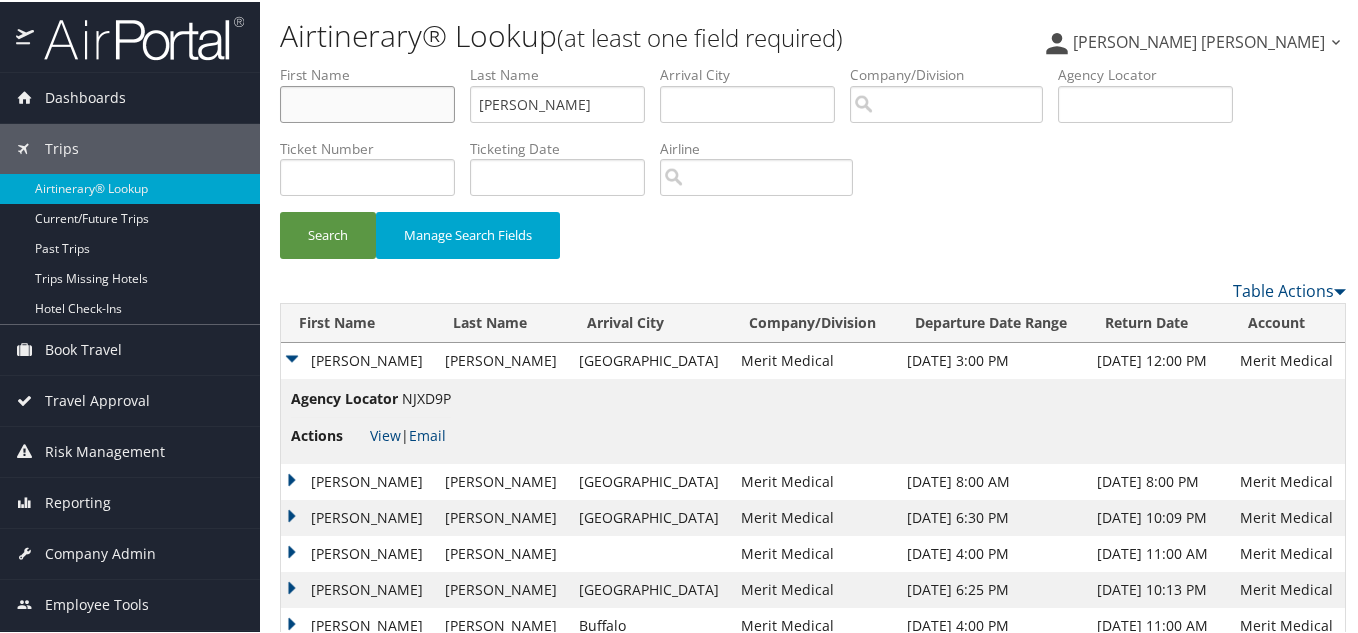 type 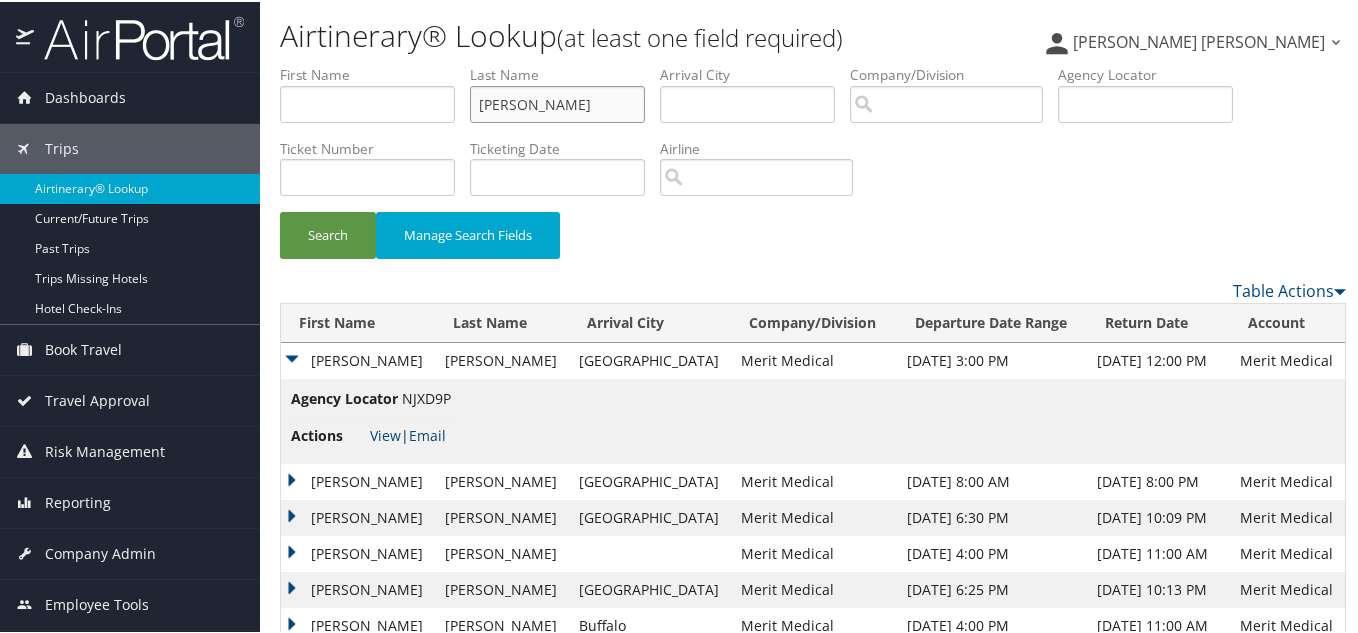 drag, startPoint x: 521, startPoint y: 113, endPoint x: 375, endPoint y: 115, distance: 146.0137 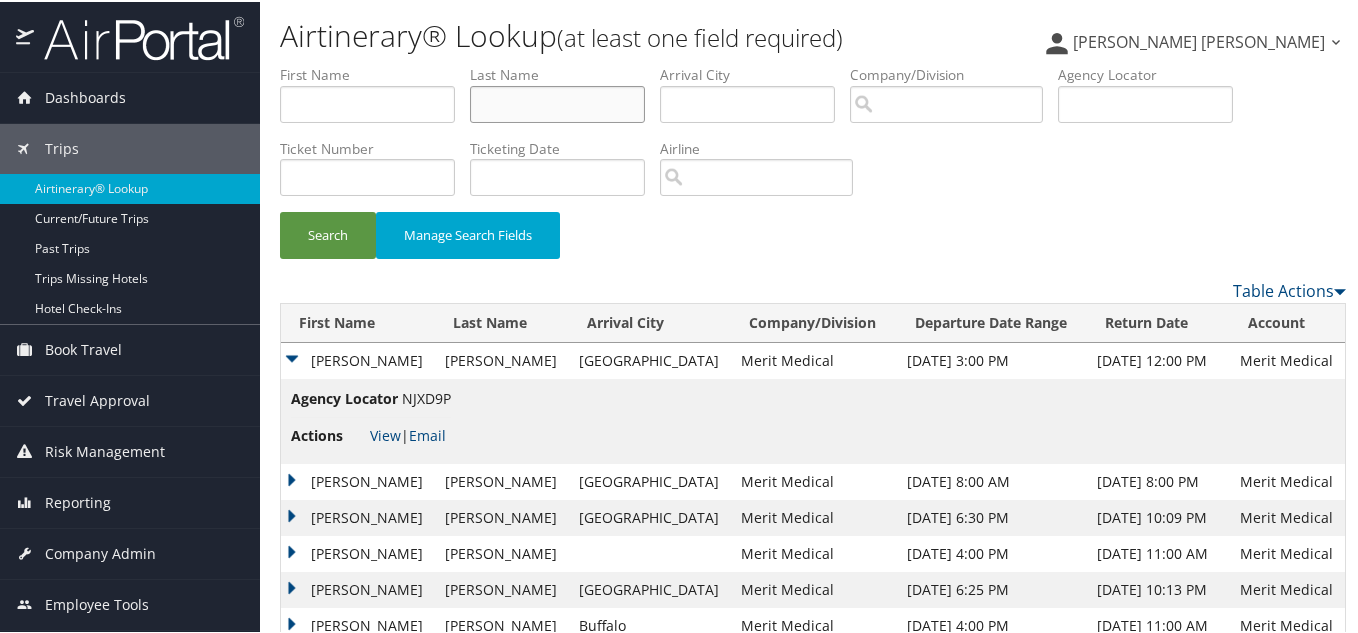 type 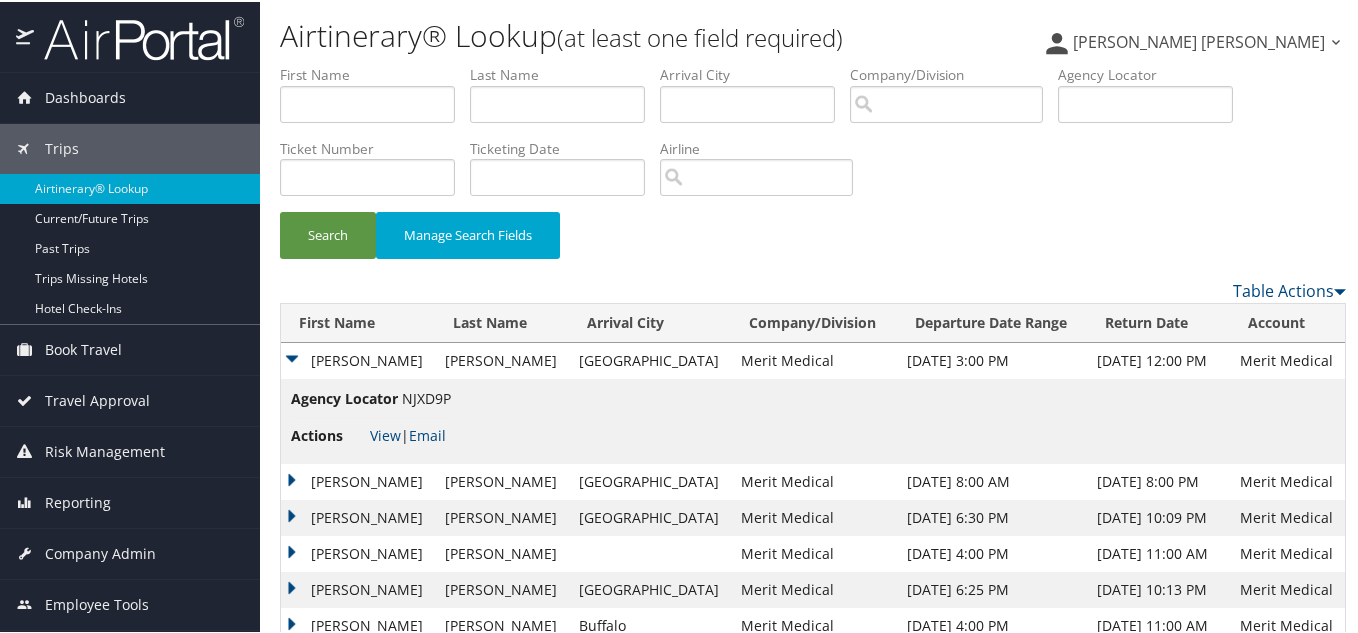 click on "Kevin" at bounding box center (358, 359) 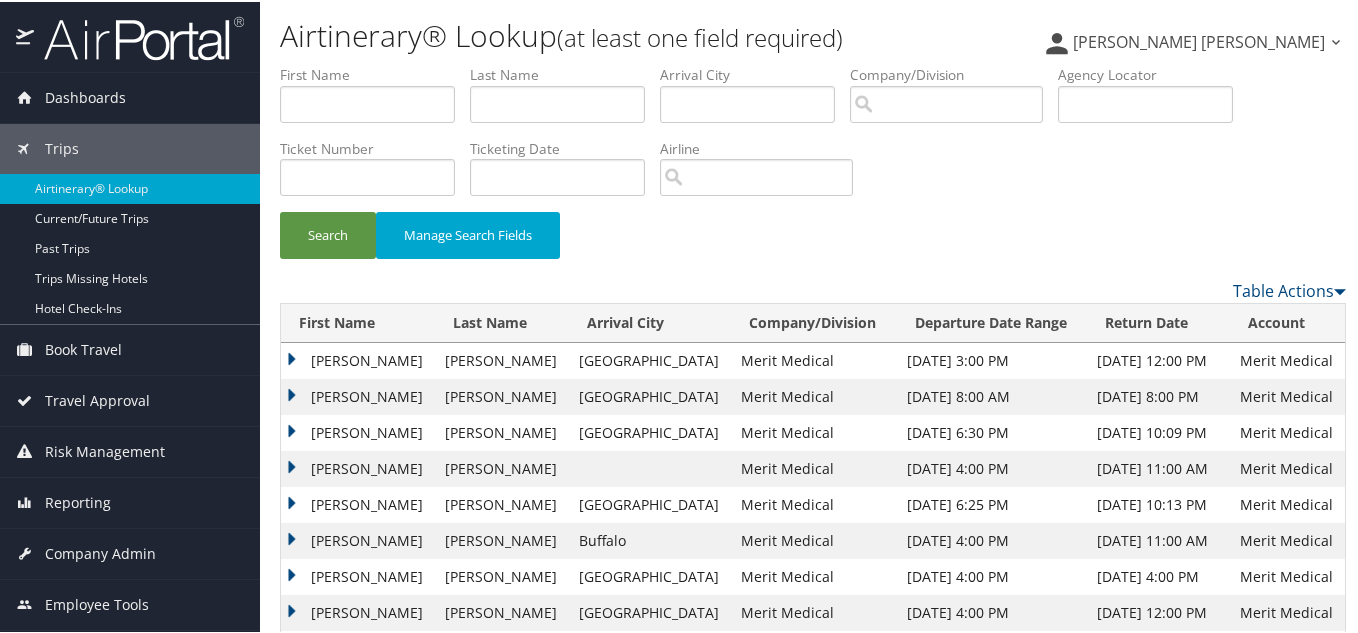 click on "Search Manage Search Fields" at bounding box center (813, 243) 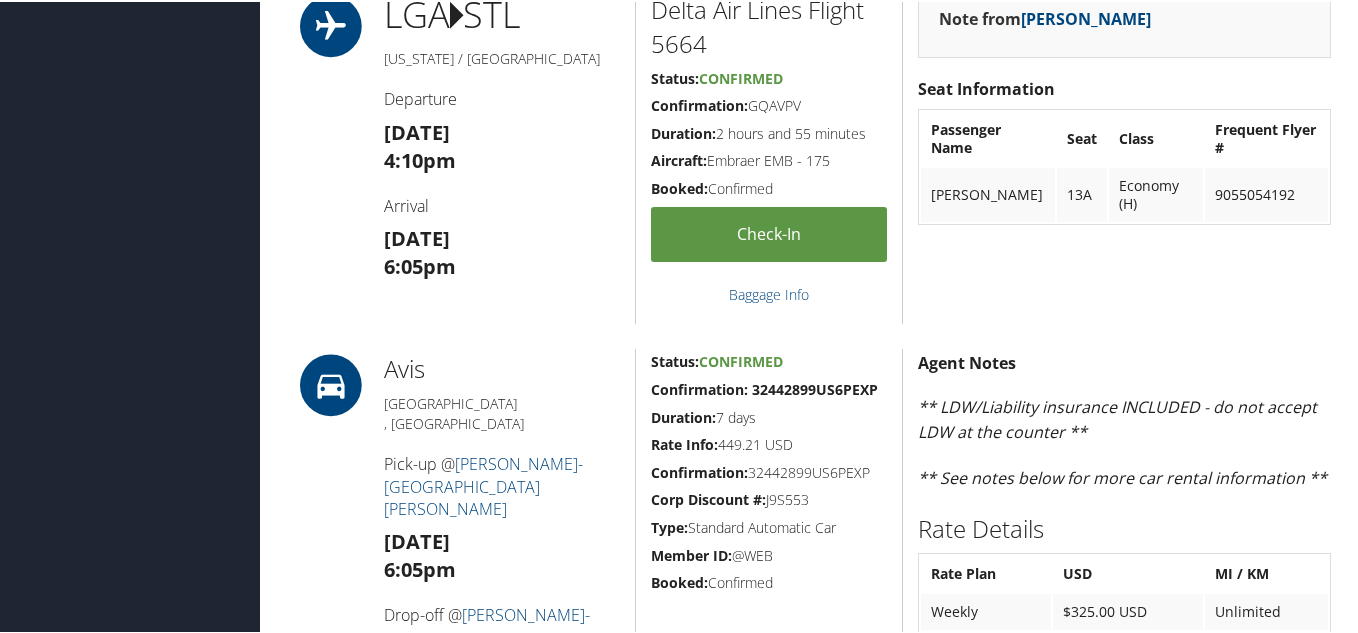 scroll, scrollTop: 800, scrollLeft: 0, axis: vertical 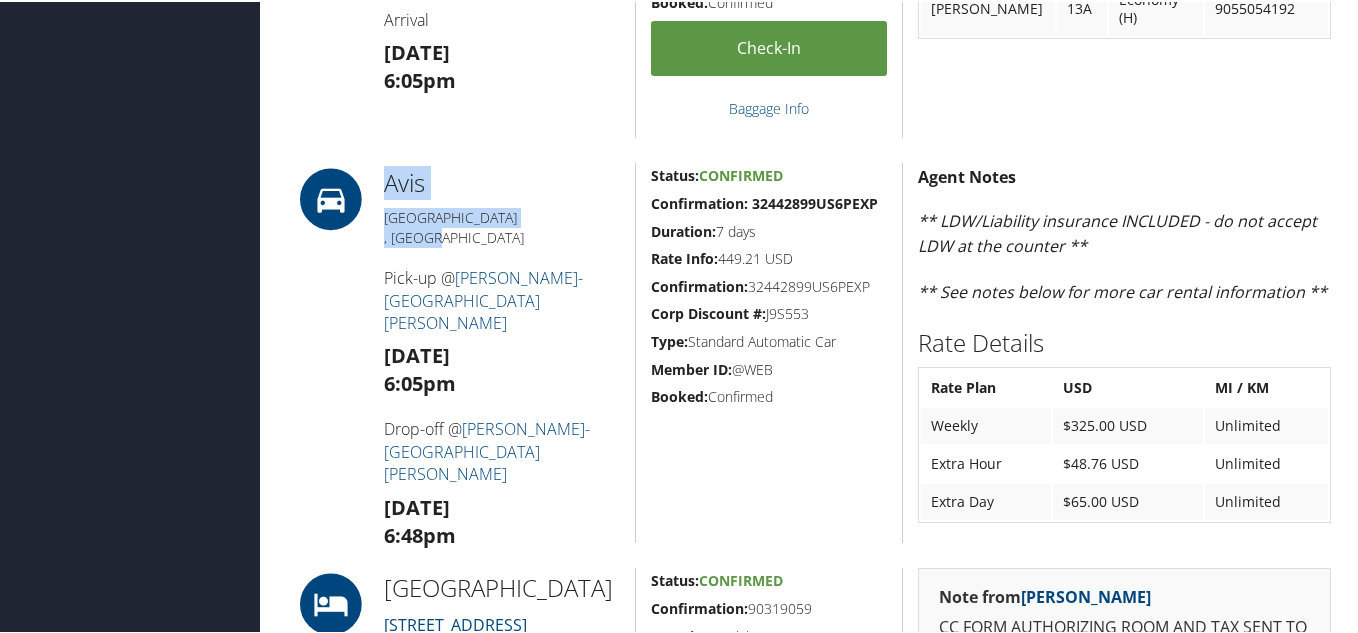 drag, startPoint x: 381, startPoint y: 177, endPoint x: 487, endPoint y: 212, distance: 111.62885 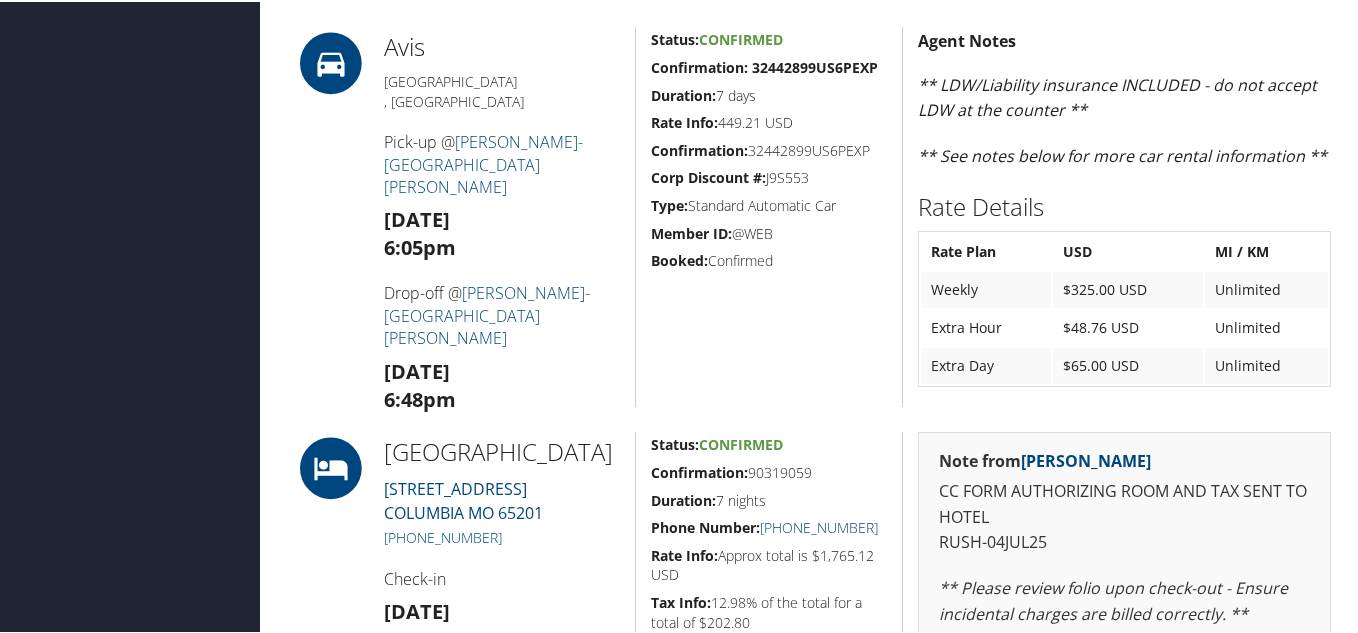 scroll, scrollTop: 933, scrollLeft: 0, axis: vertical 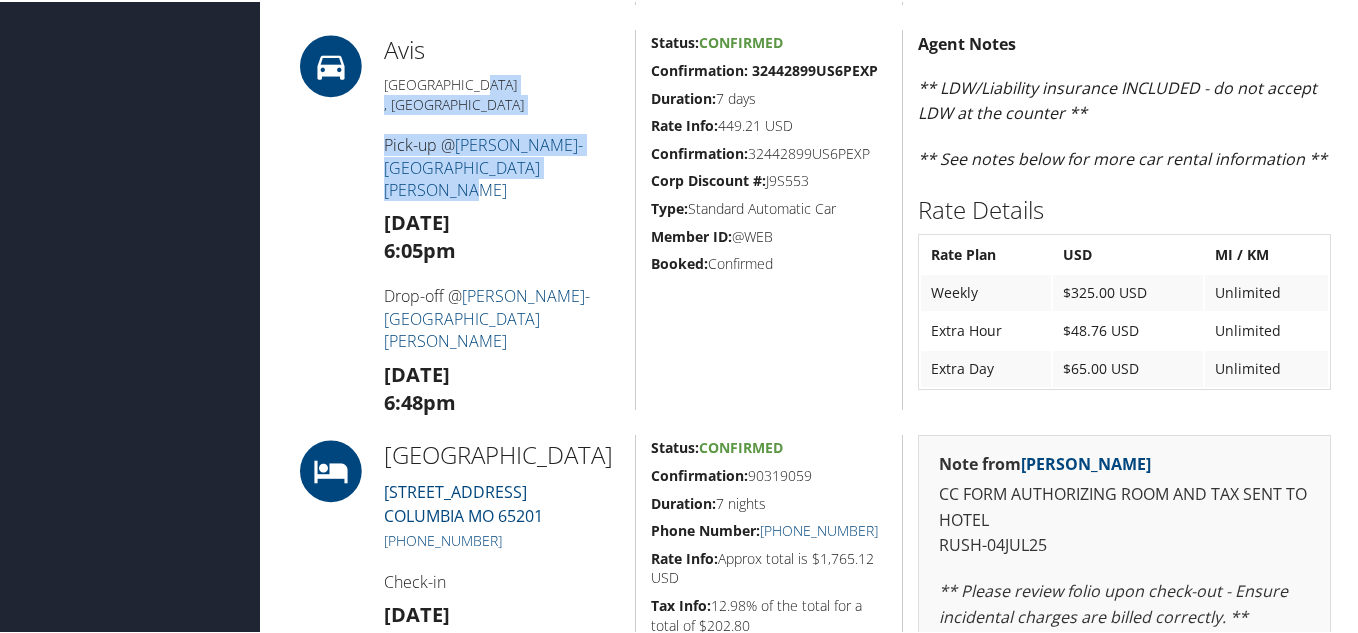 drag, startPoint x: 571, startPoint y: 151, endPoint x: 370, endPoint y: 91, distance: 209.76416 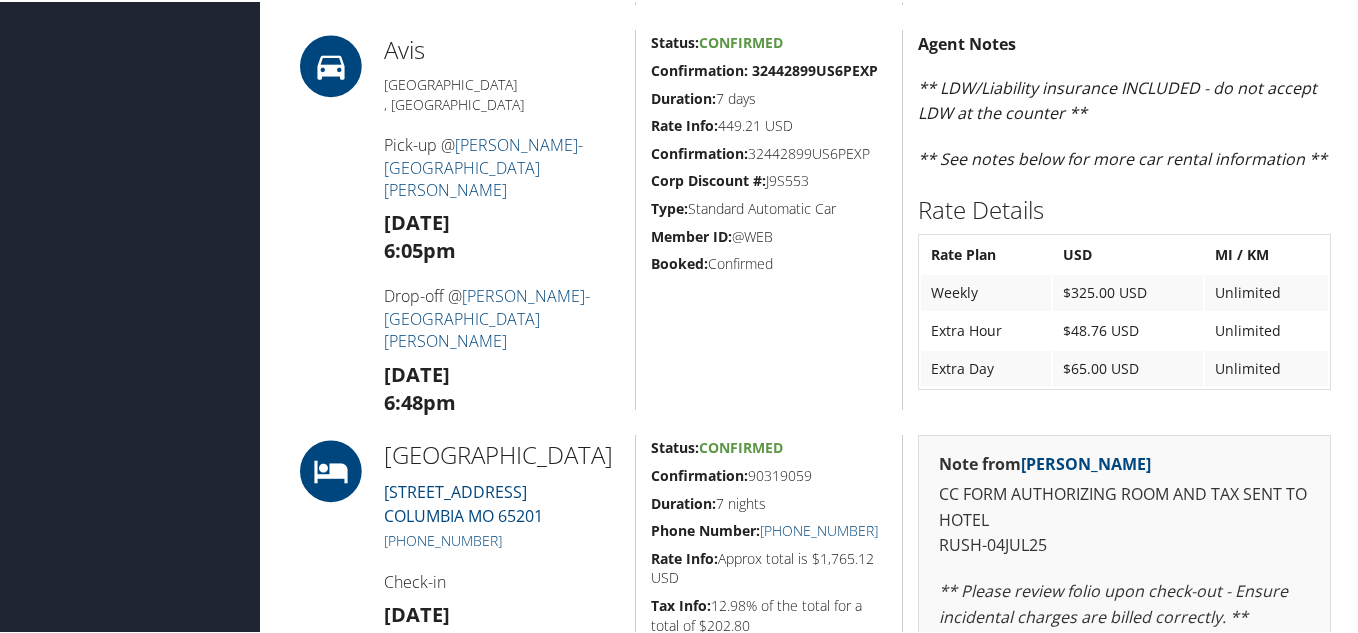 click on "Status:  Confirmed          Confirmation: 32442899US6PEXP          Duration:  7 days                                  Rate Info:  449.21 USD          Confirmation:  32442899US6PEXP                          Corp Discount #:  J9S553          Type:  Standard  Automatic Car                          Member ID:  @WEB                                  Booked:  Confirmed" at bounding box center (768, 218) 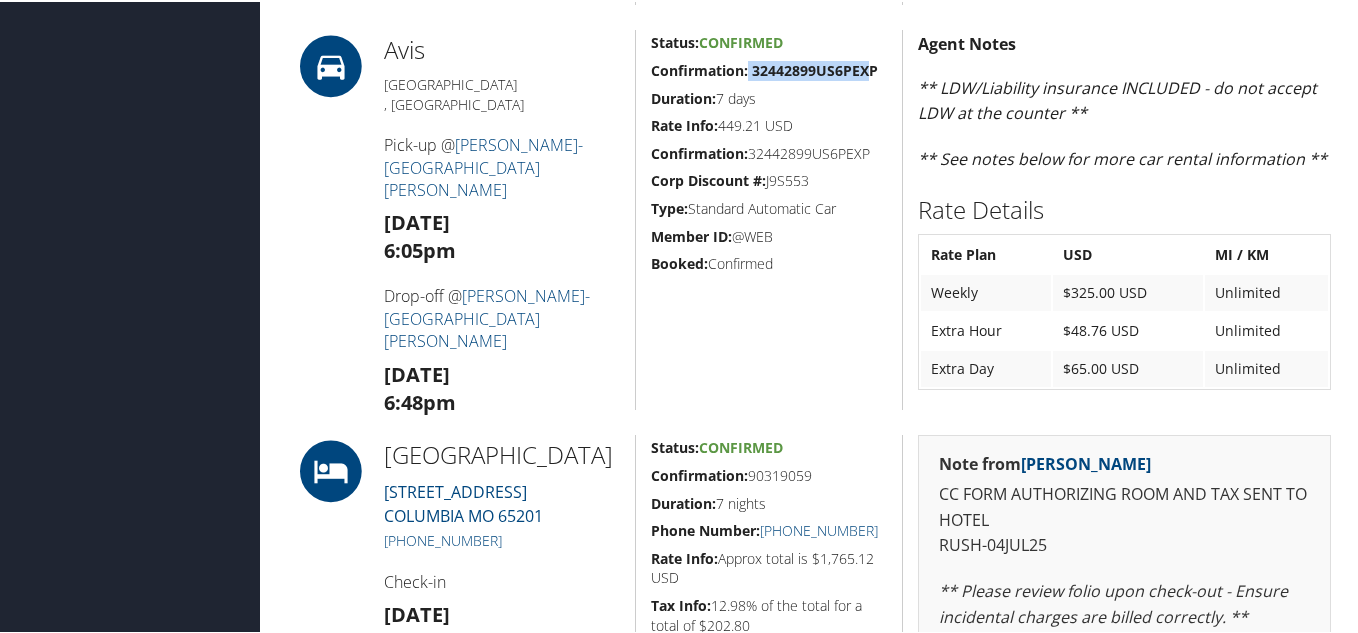 drag, startPoint x: 747, startPoint y: 67, endPoint x: 869, endPoint y: 78, distance: 122.494896 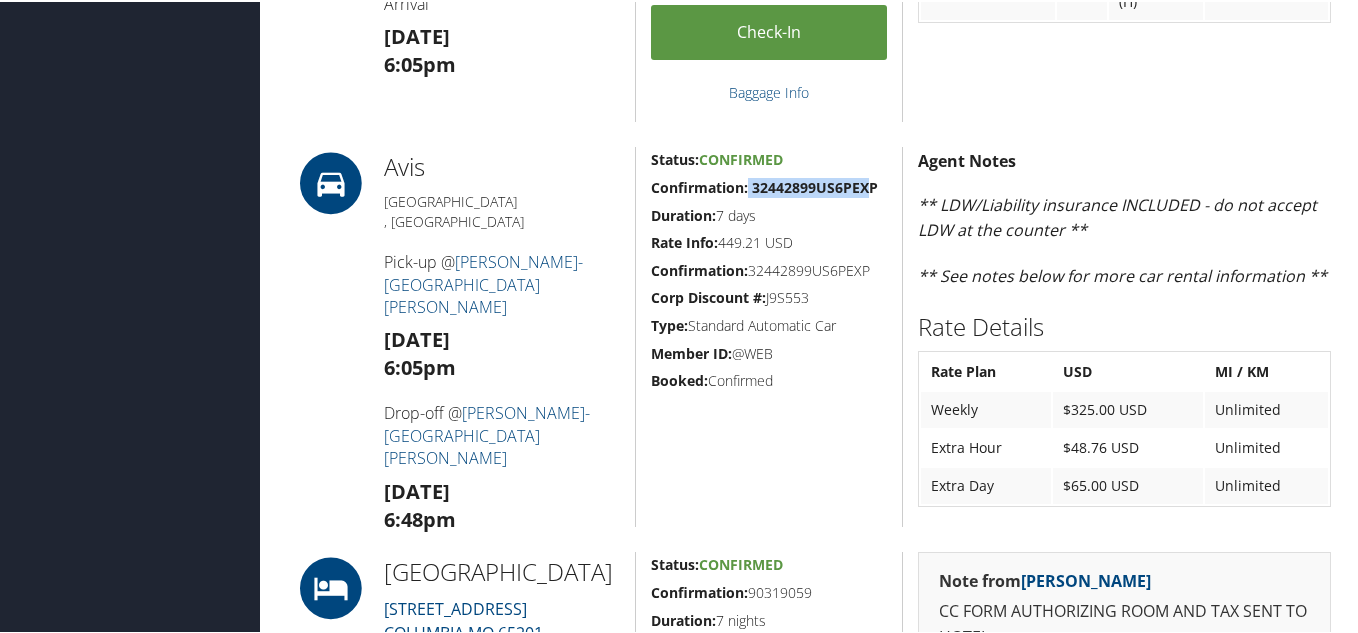 scroll, scrollTop: 800, scrollLeft: 0, axis: vertical 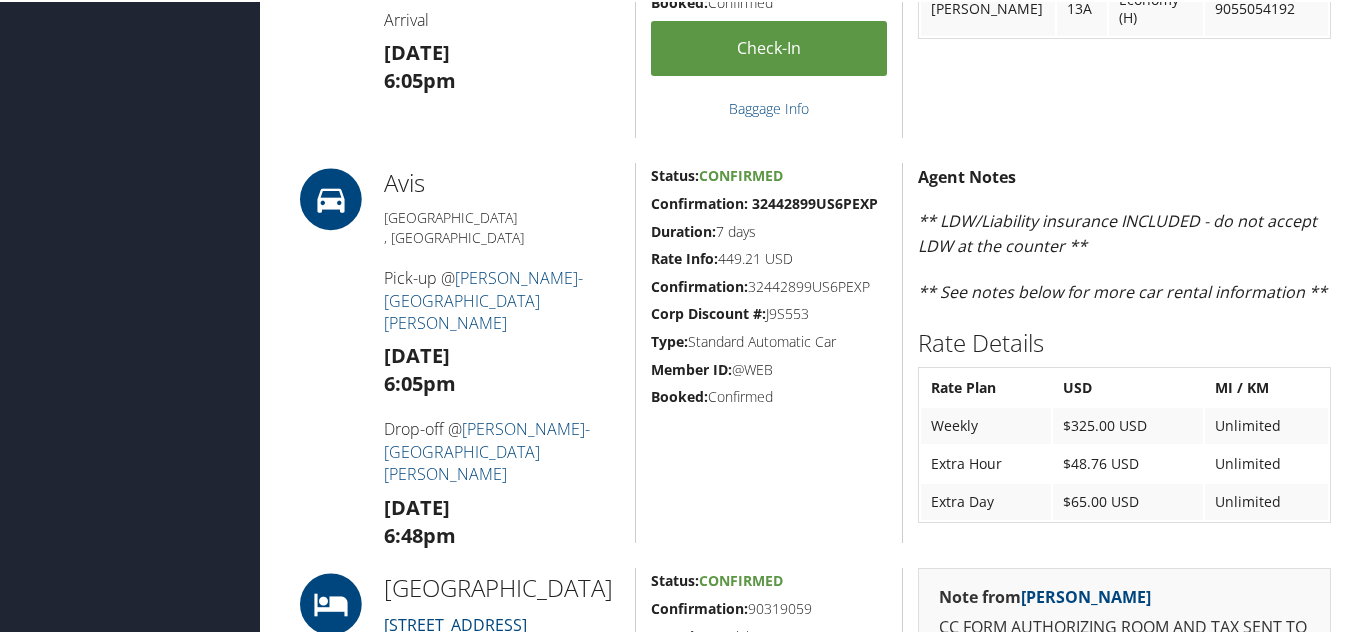 click on "Note from  Kathleen Chatelain
Seat Information
Passenger Name                      Seat
Class                      Frequent Flyer #
PAWEL SZURNICKI                          13A
Economy (H)                           9055054192" at bounding box center [1124, -31] 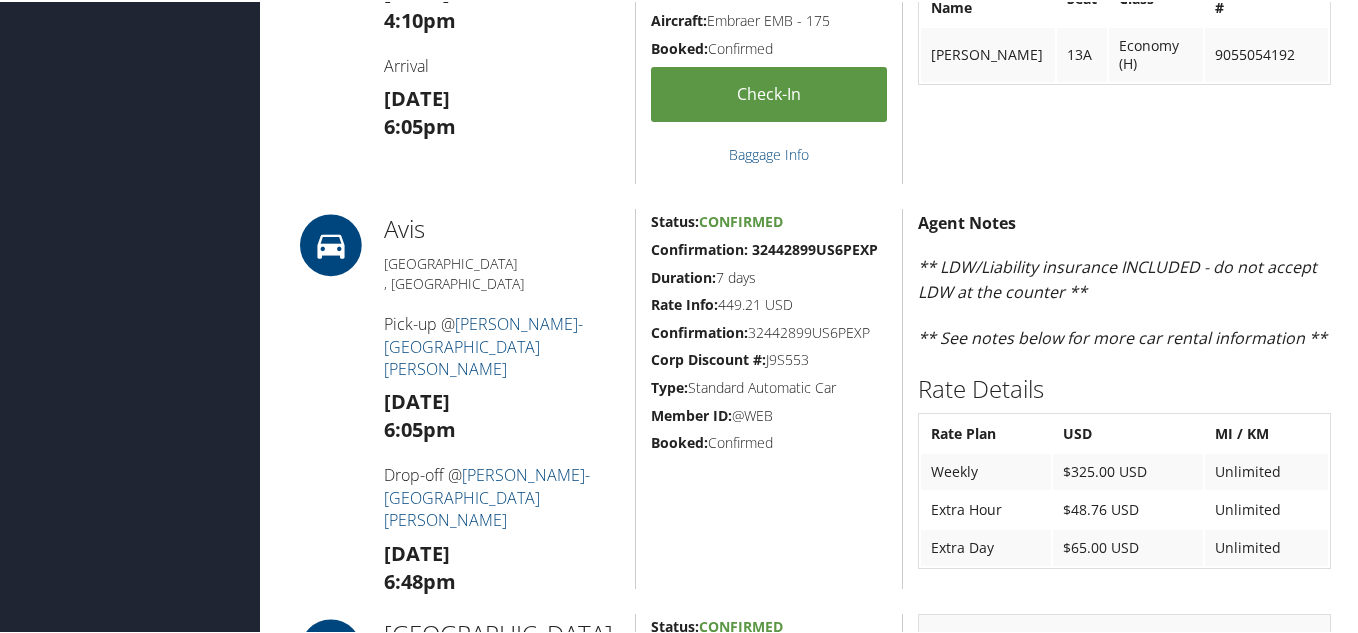 scroll, scrollTop: 733, scrollLeft: 0, axis: vertical 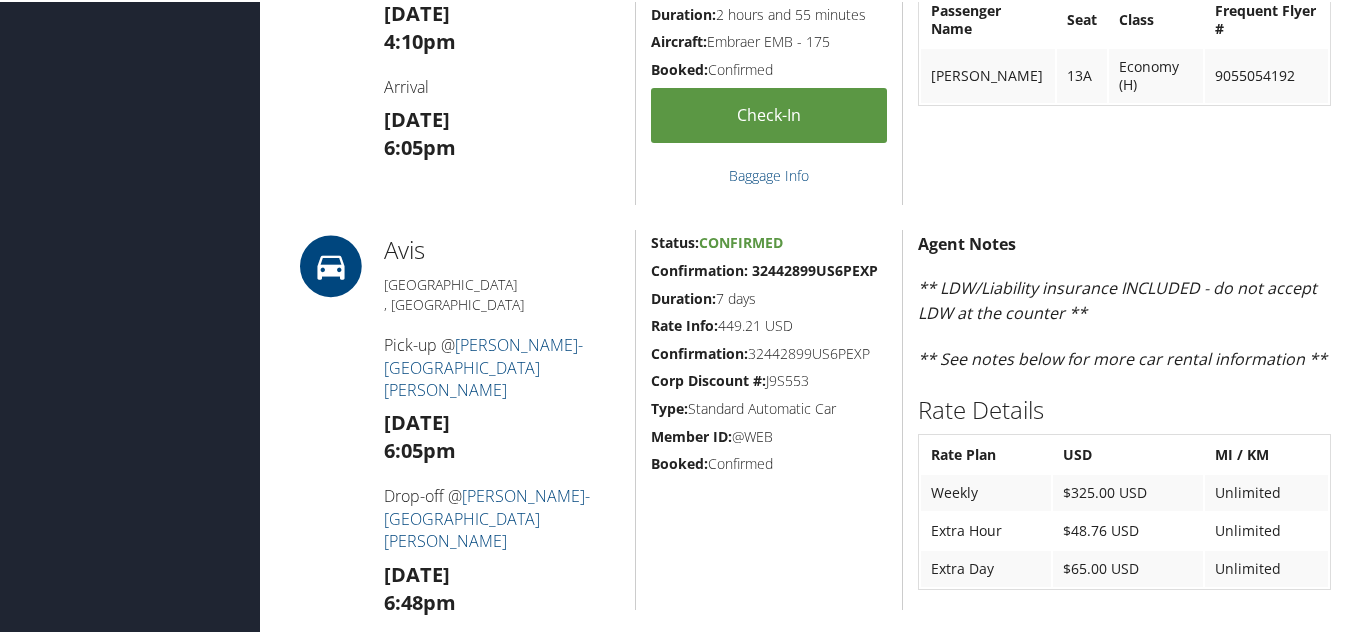 drag, startPoint x: 782, startPoint y: 459, endPoint x: 646, endPoint y: 240, distance: 257.79254 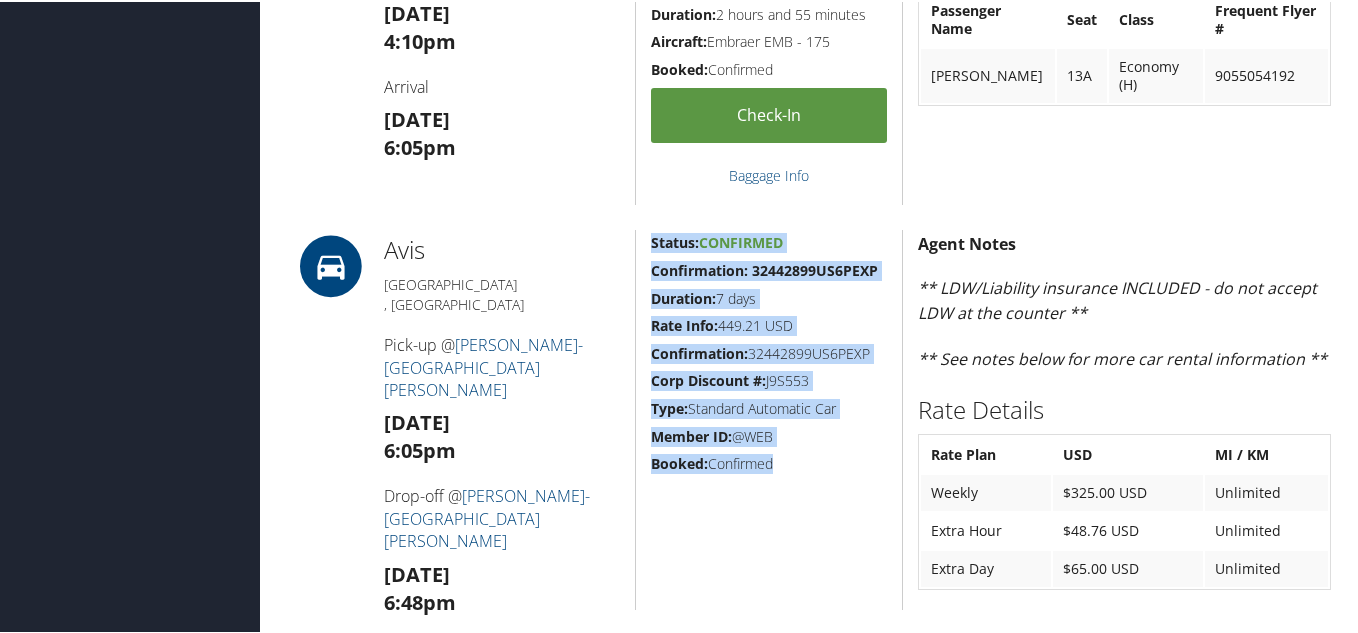drag, startPoint x: 644, startPoint y: 233, endPoint x: 793, endPoint y: 480, distance: 288.46143 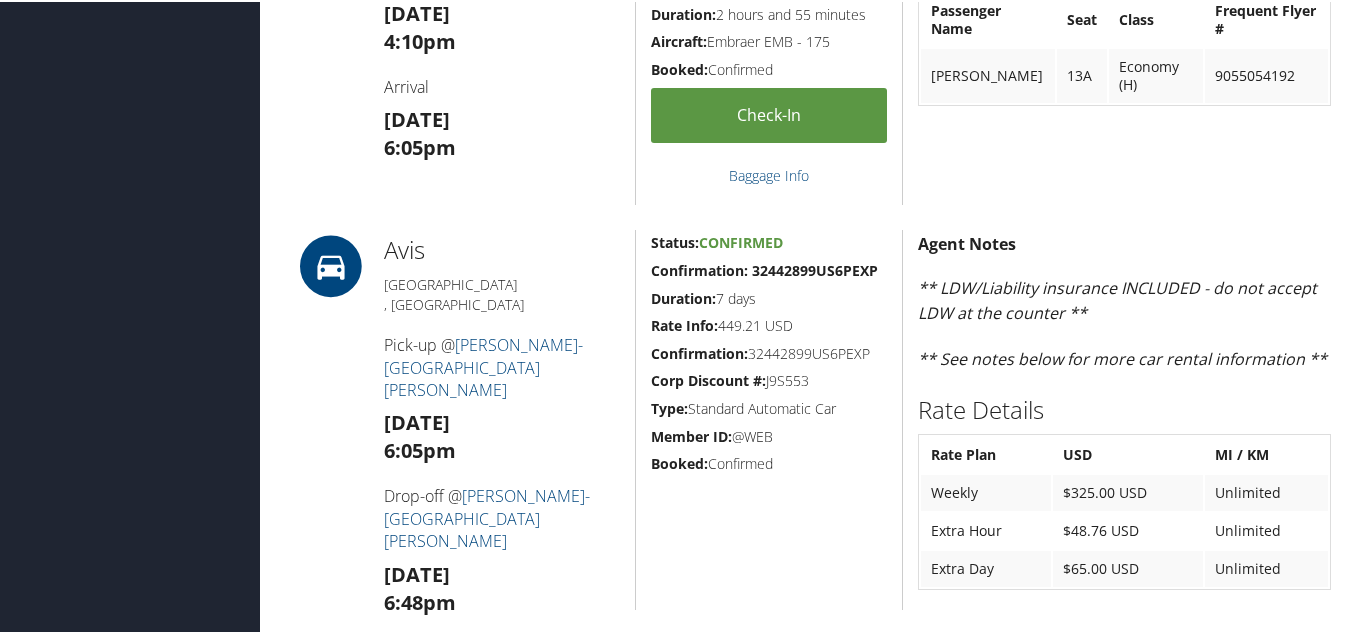 drag, startPoint x: 800, startPoint y: 466, endPoint x: 629, endPoint y: 225, distance: 295.50296 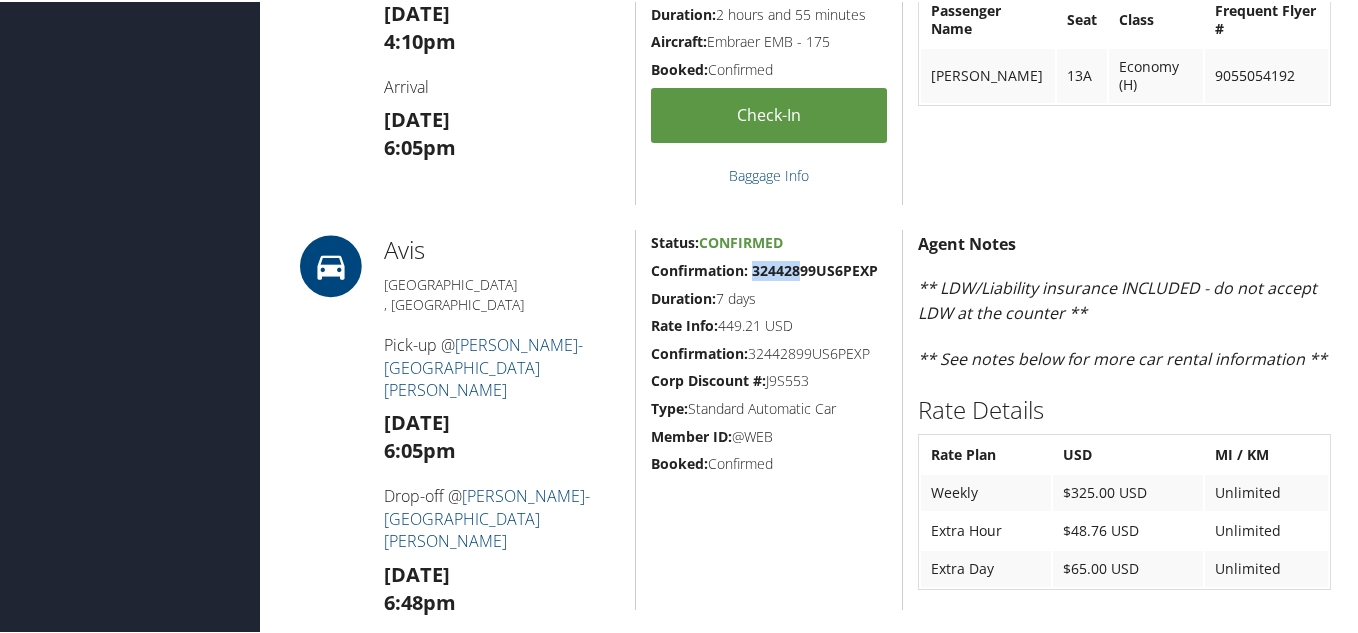 drag, startPoint x: 749, startPoint y: 269, endPoint x: 797, endPoint y: 270, distance: 48.010414 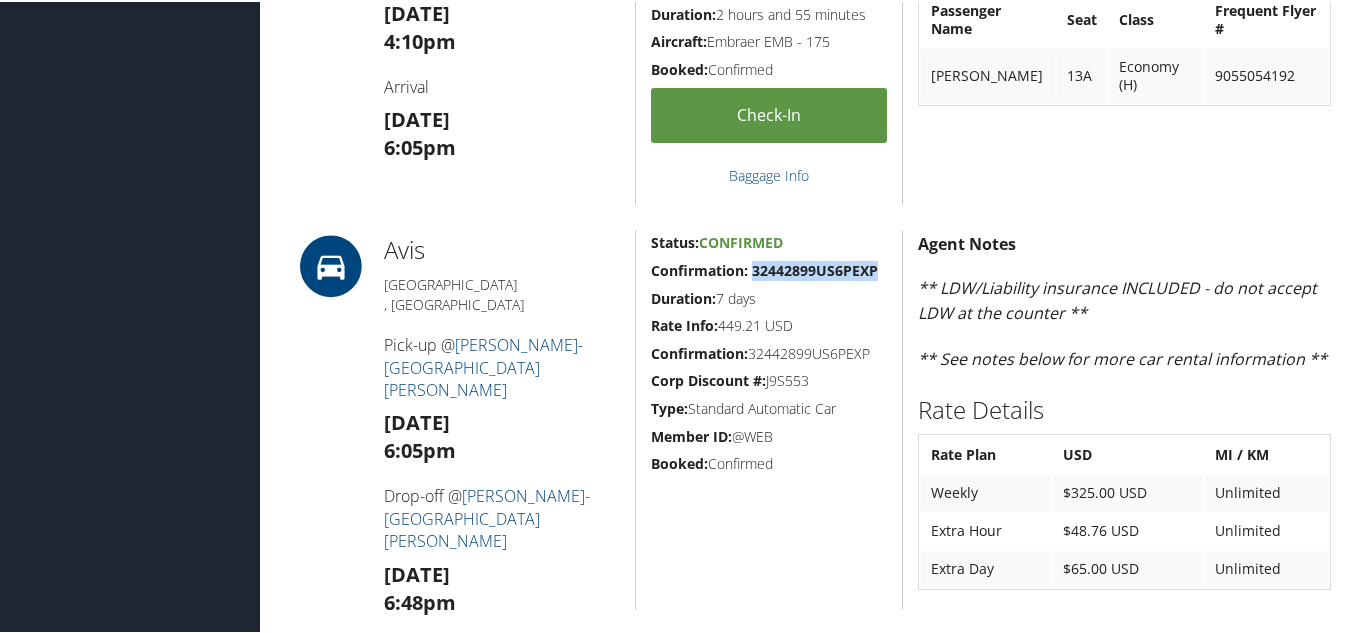 drag, startPoint x: 878, startPoint y: 267, endPoint x: 748, endPoint y: 265, distance: 130.01538 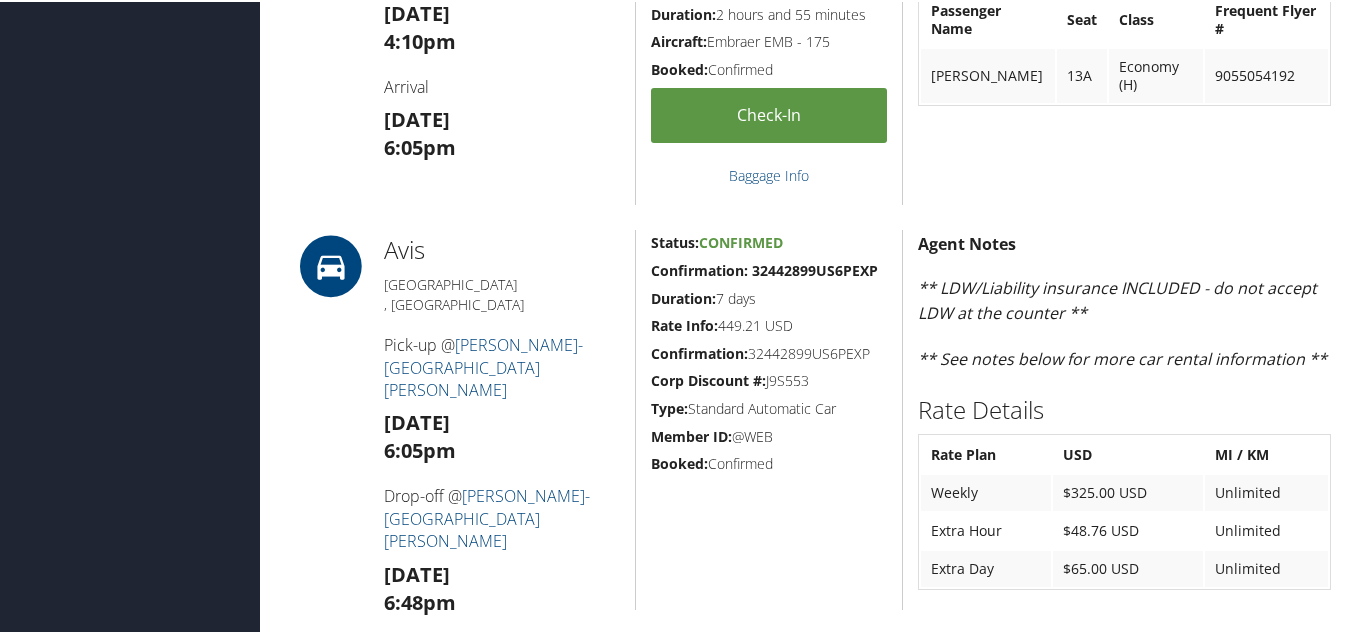 click on "Duration:  7 days" at bounding box center (769, 297) 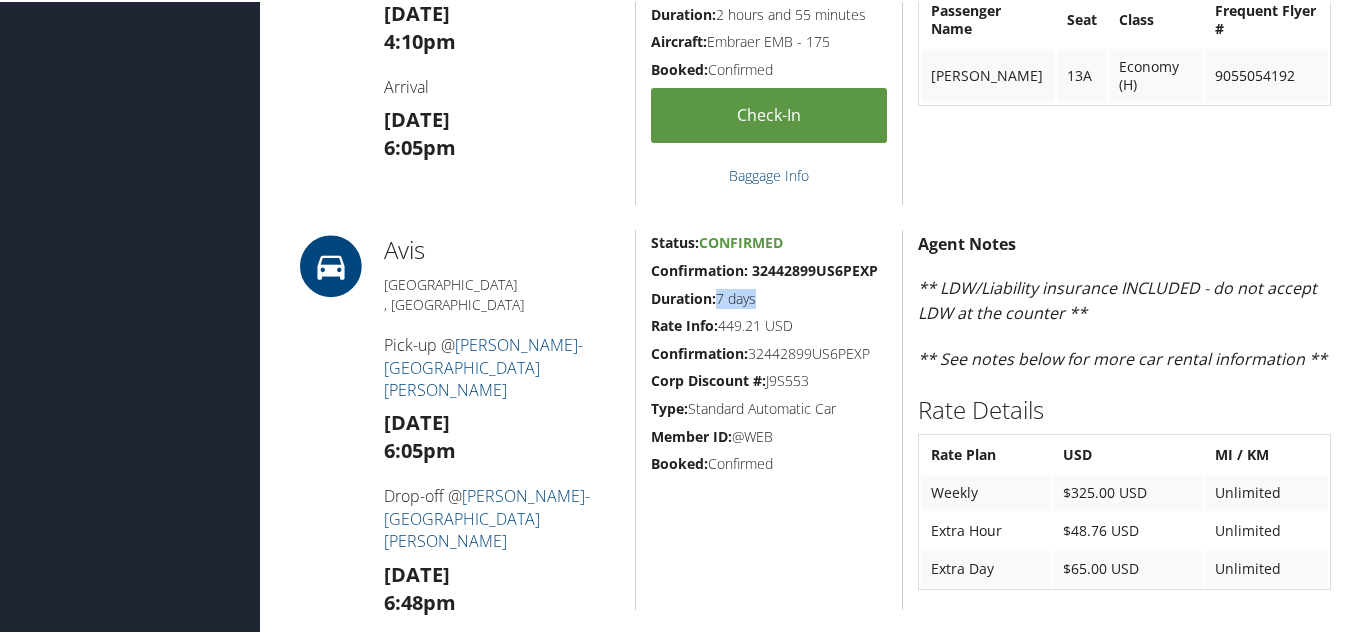 drag, startPoint x: 762, startPoint y: 297, endPoint x: 717, endPoint y: 301, distance: 45.17743 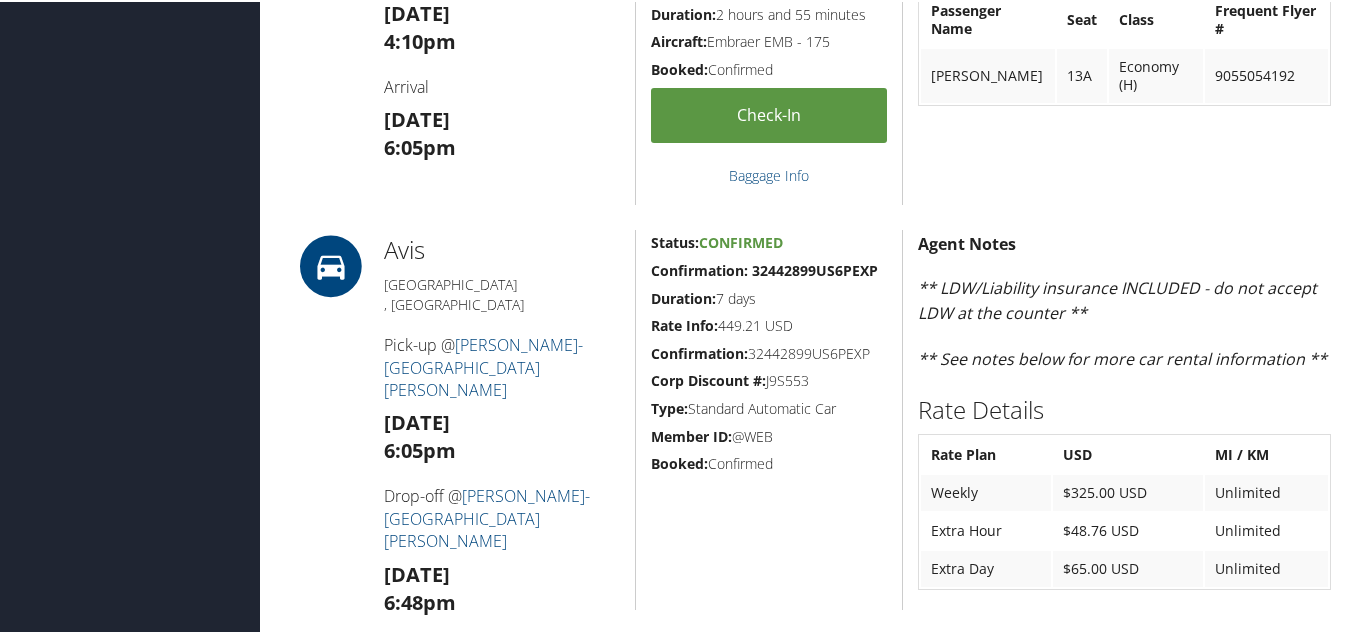 click on "Confirmation: 32442899US6PEXP" at bounding box center [764, 268] 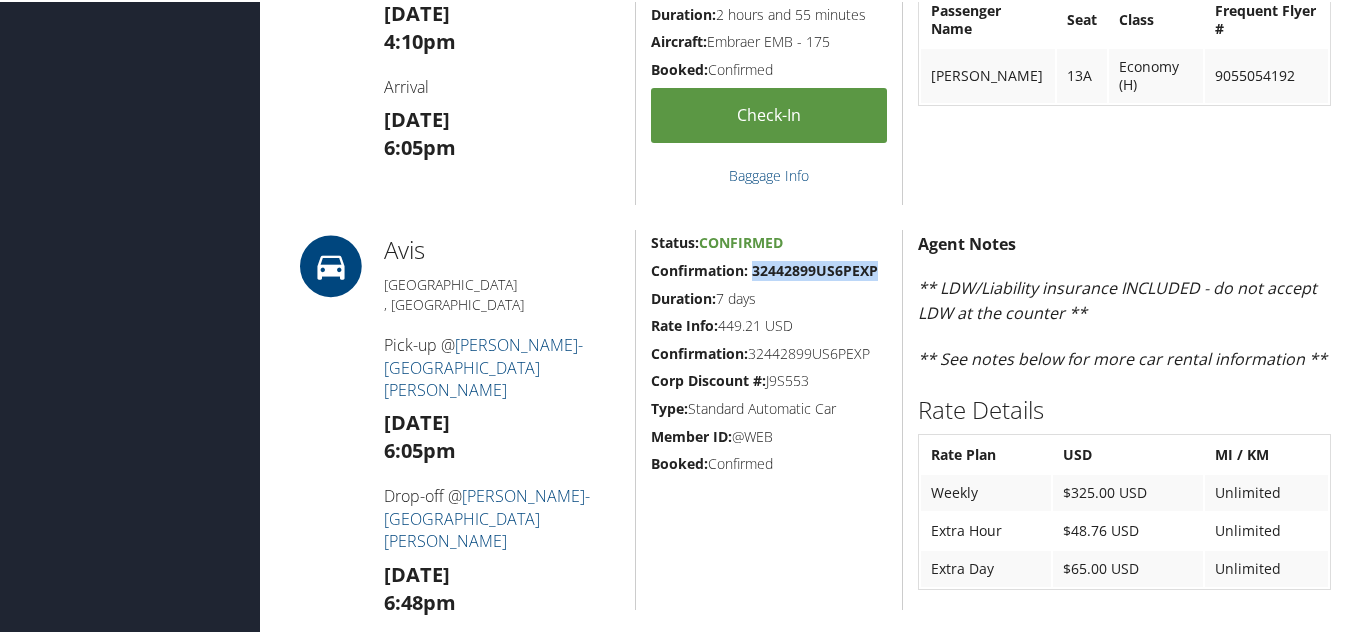 drag, startPoint x: 748, startPoint y: 271, endPoint x: 817, endPoint y: 271, distance: 69 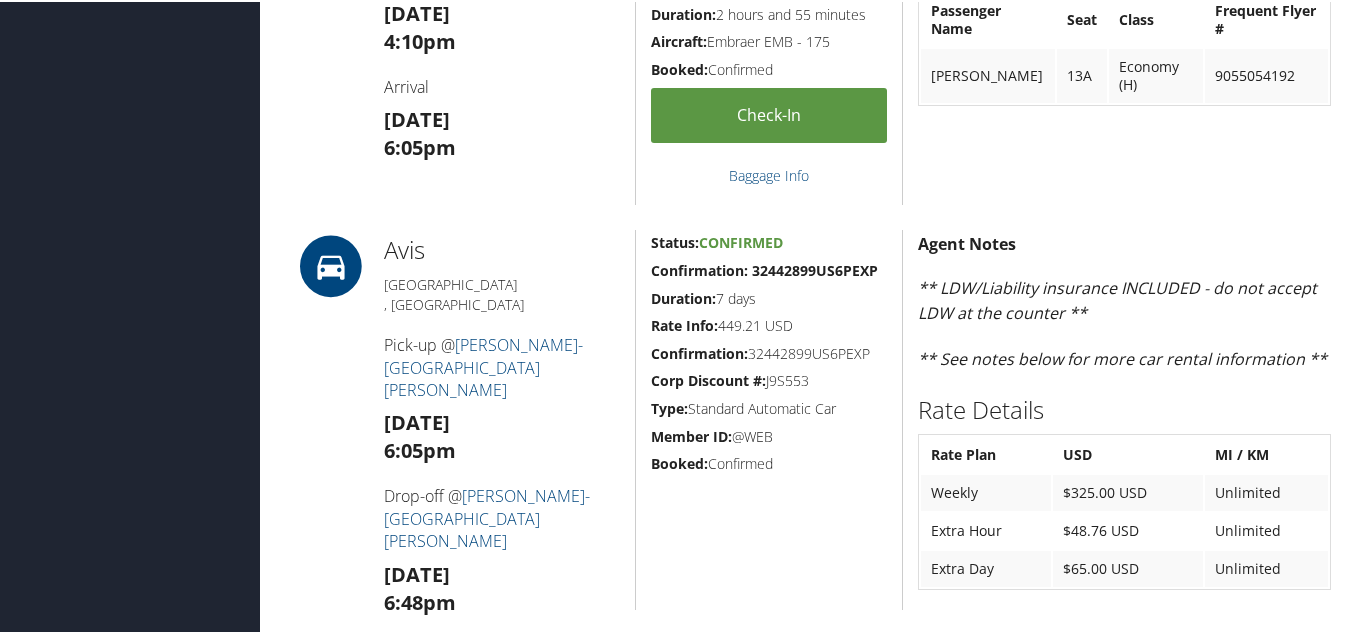 click on "Status:  Confirmed          Confirmation: 32442899US6PEXP          Duration:  7 days                                  Rate Info:  449.21 USD          Confirmation:  32442899US6PEXP                          Corp Discount #:  J9S553          Type:  Standard  Automatic Car                          Member ID:  @WEB                                  Booked:  Confirmed" at bounding box center [768, 418] 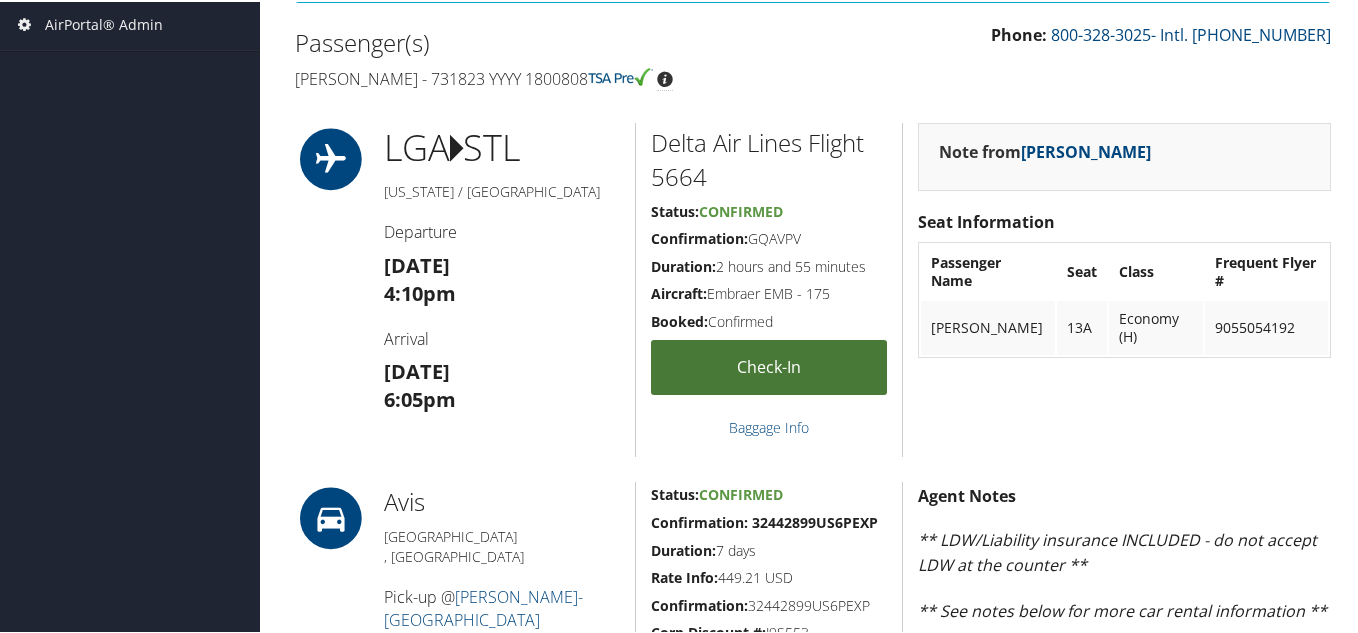 scroll, scrollTop: 467, scrollLeft: 0, axis: vertical 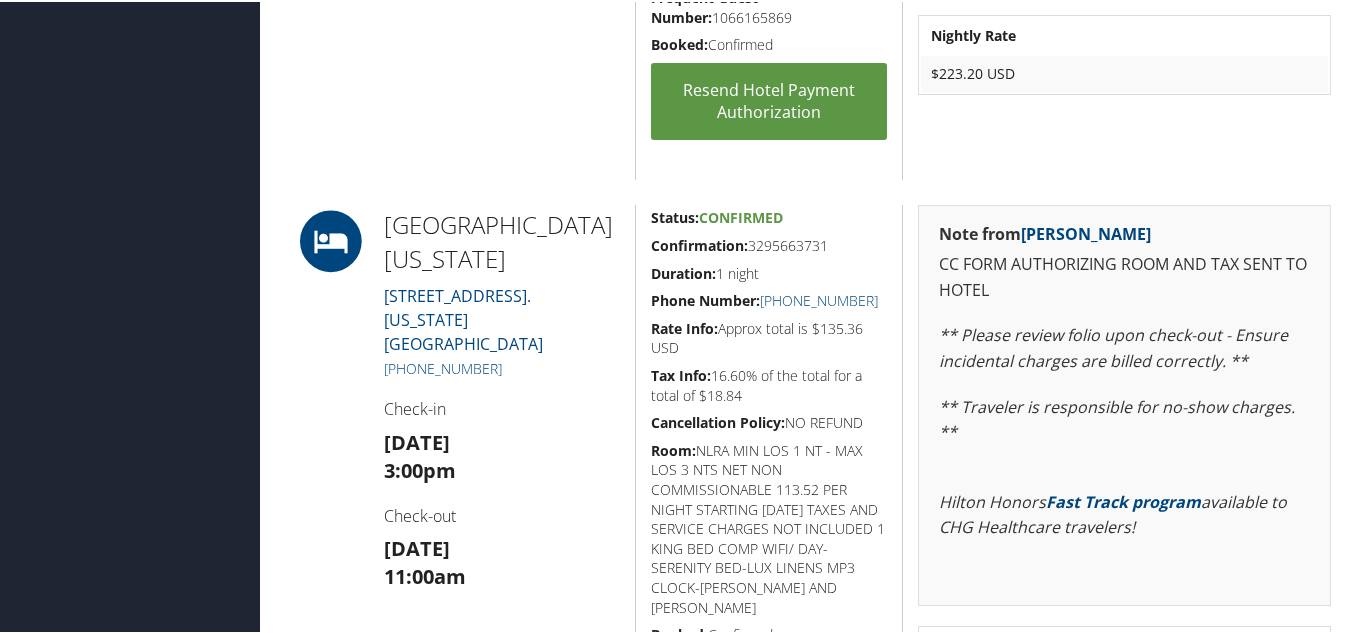 drag, startPoint x: 507, startPoint y: 332, endPoint x: 378, endPoint y: 346, distance: 129.75746 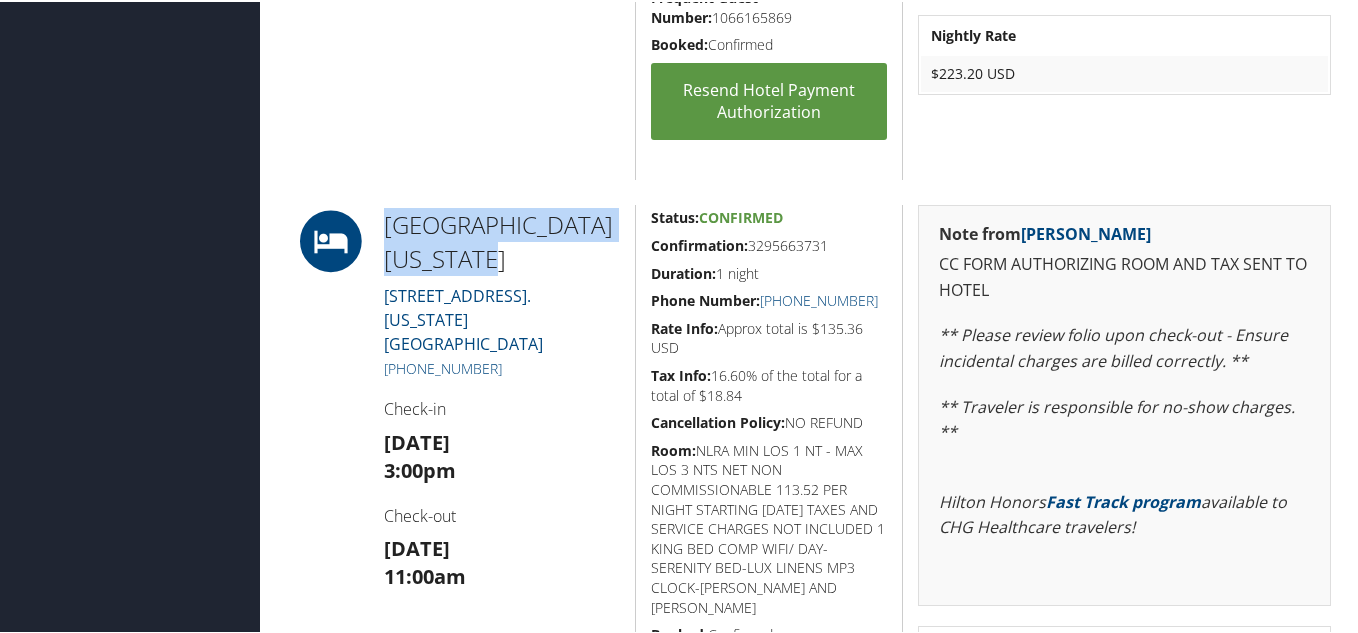 drag, startPoint x: 488, startPoint y: 259, endPoint x: 380, endPoint y: 228, distance: 112.36102 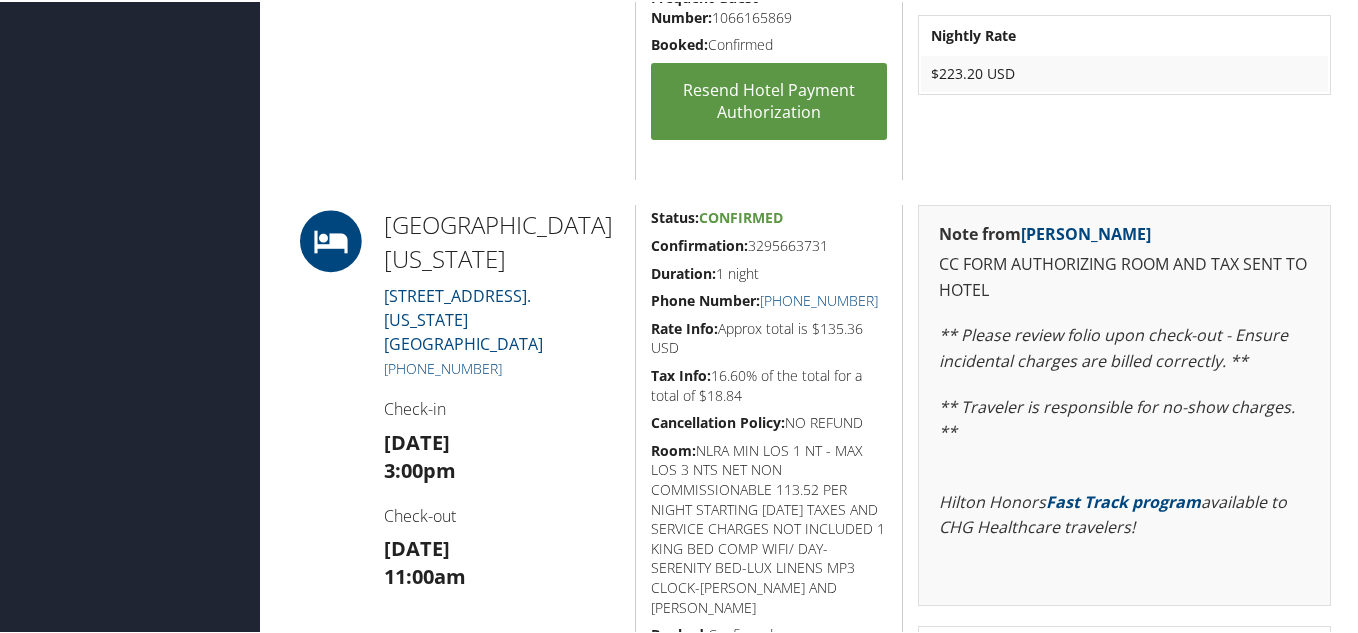 click on "Hilton Kansas City Airport
8801 NW 112TH STREET. KANSAS CITY MO 64153
+1 (816) 891-8900
Check-in
Sun 13 Jul
3:00pm
Check-out
Mon 14 Jul
11:00am" at bounding box center (502, 485) 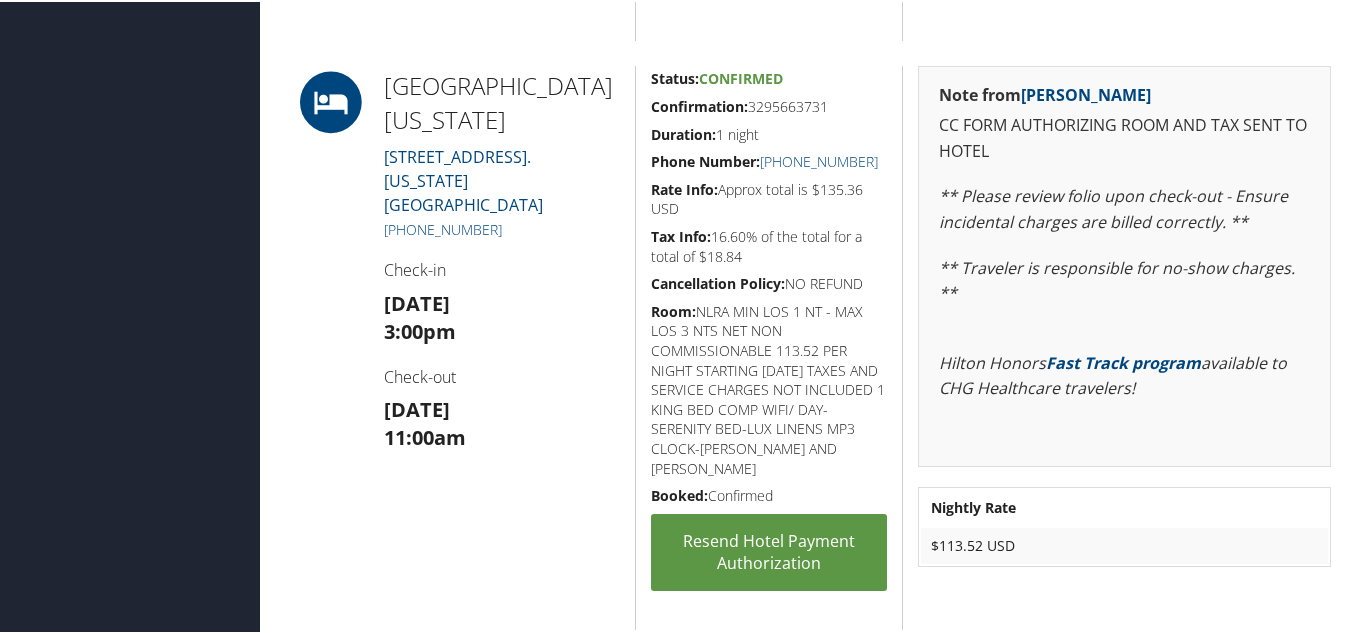 scroll, scrollTop: 1933, scrollLeft: 0, axis: vertical 